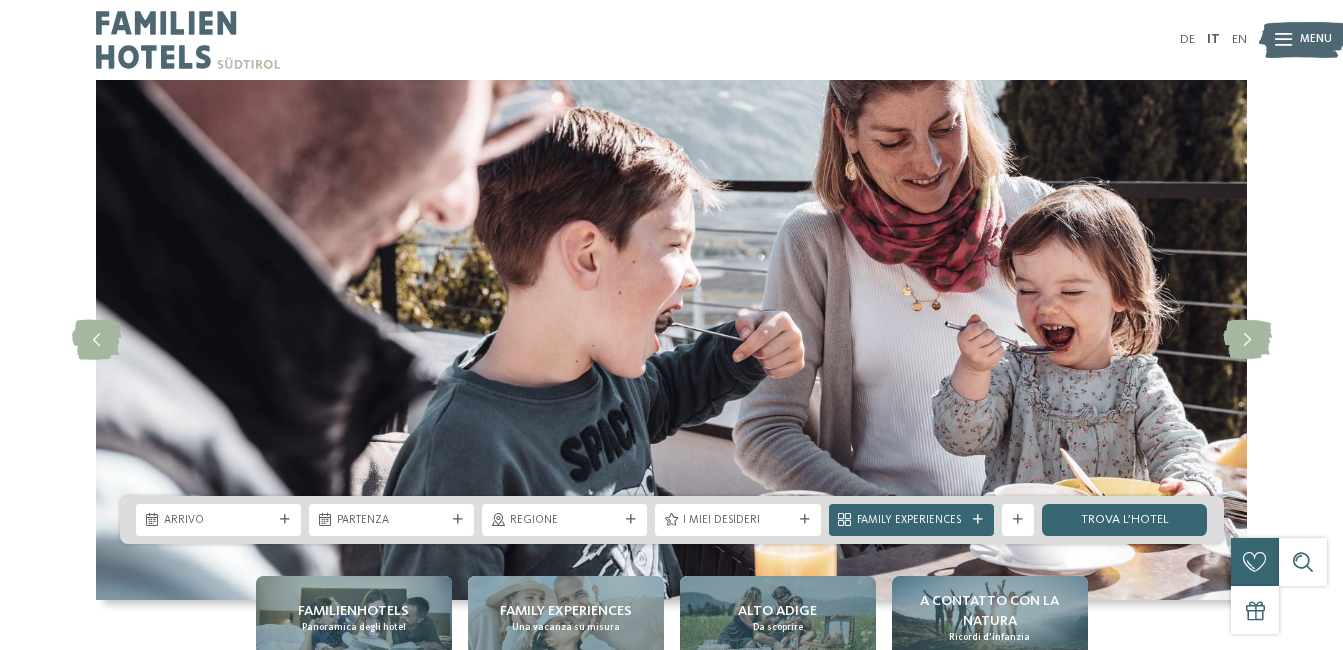 scroll, scrollTop: 0, scrollLeft: 0, axis: both 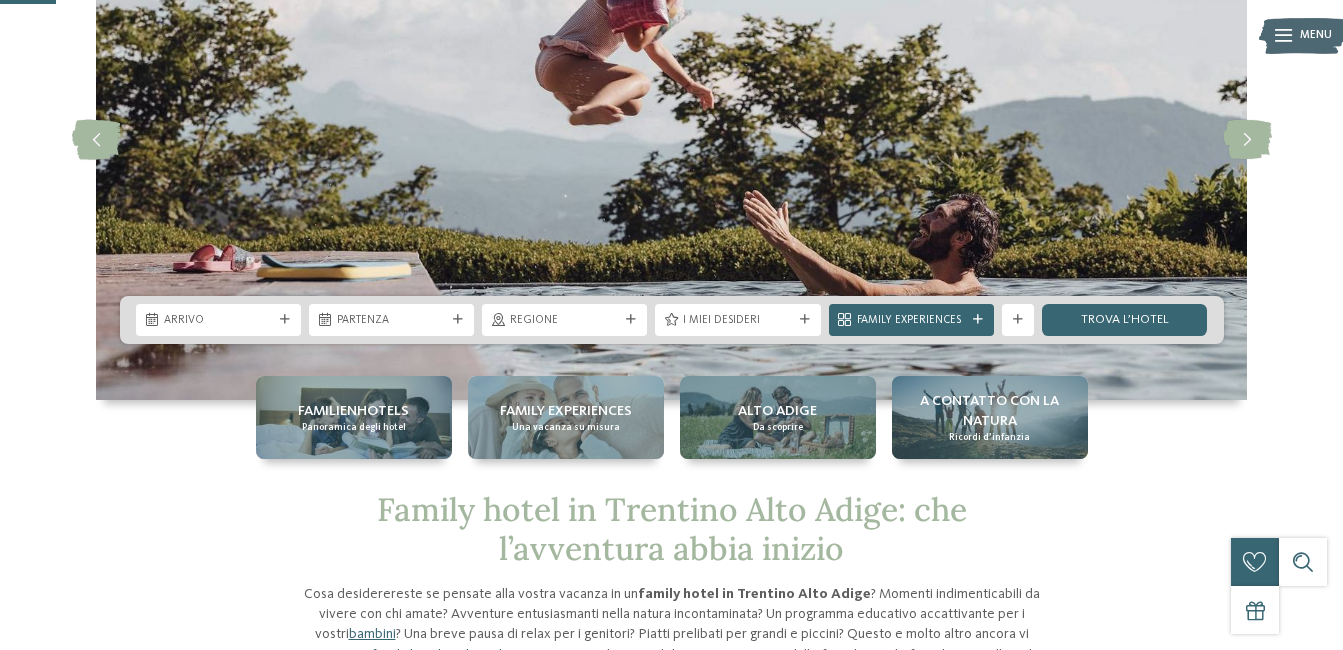 click on "Arrivo" at bounding box center (218, 321) 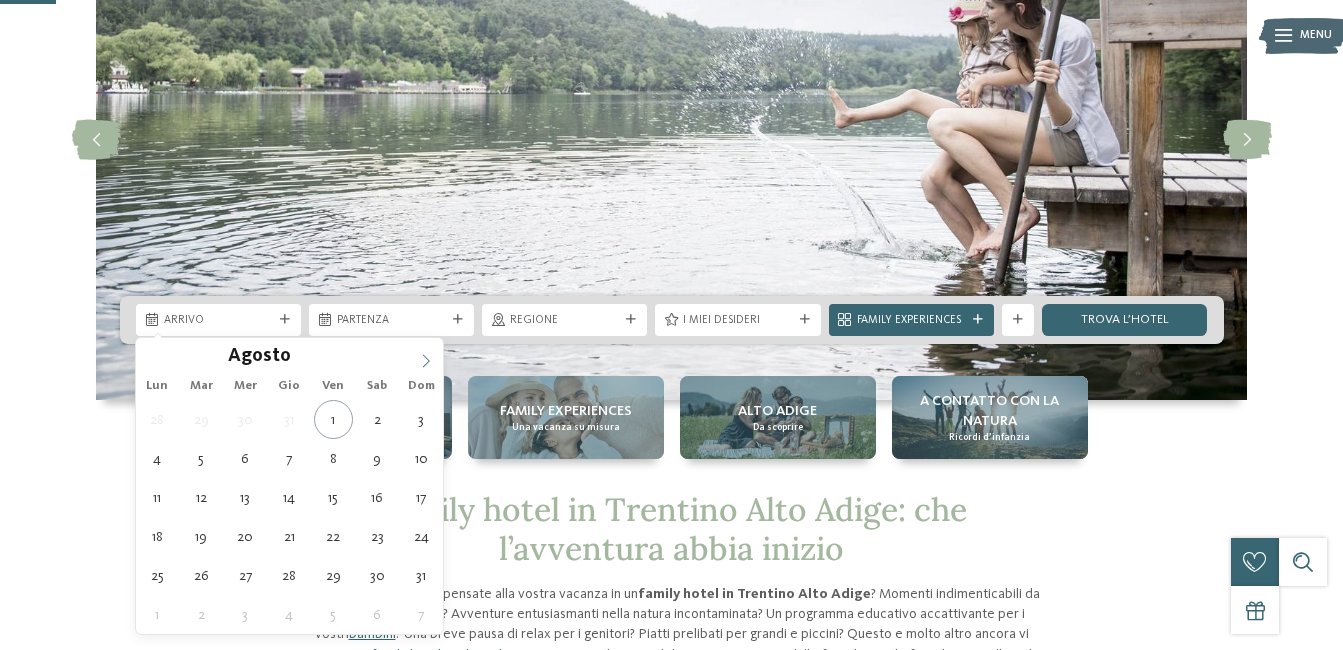 click 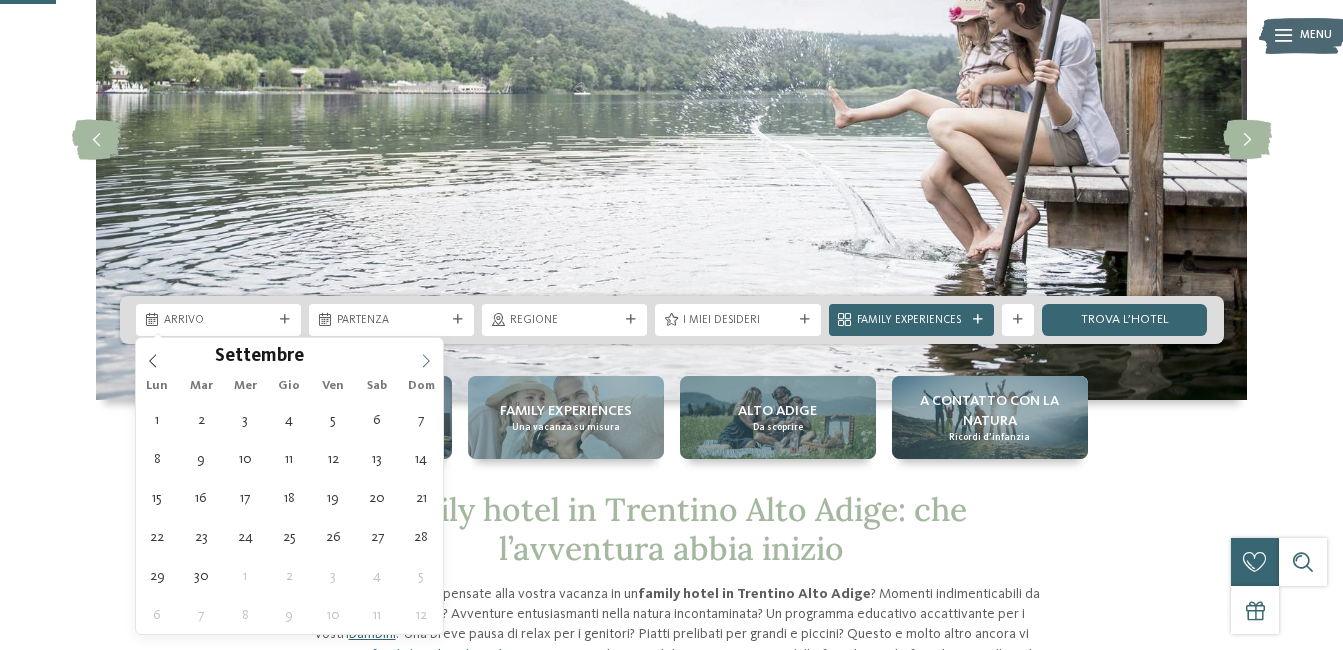 click 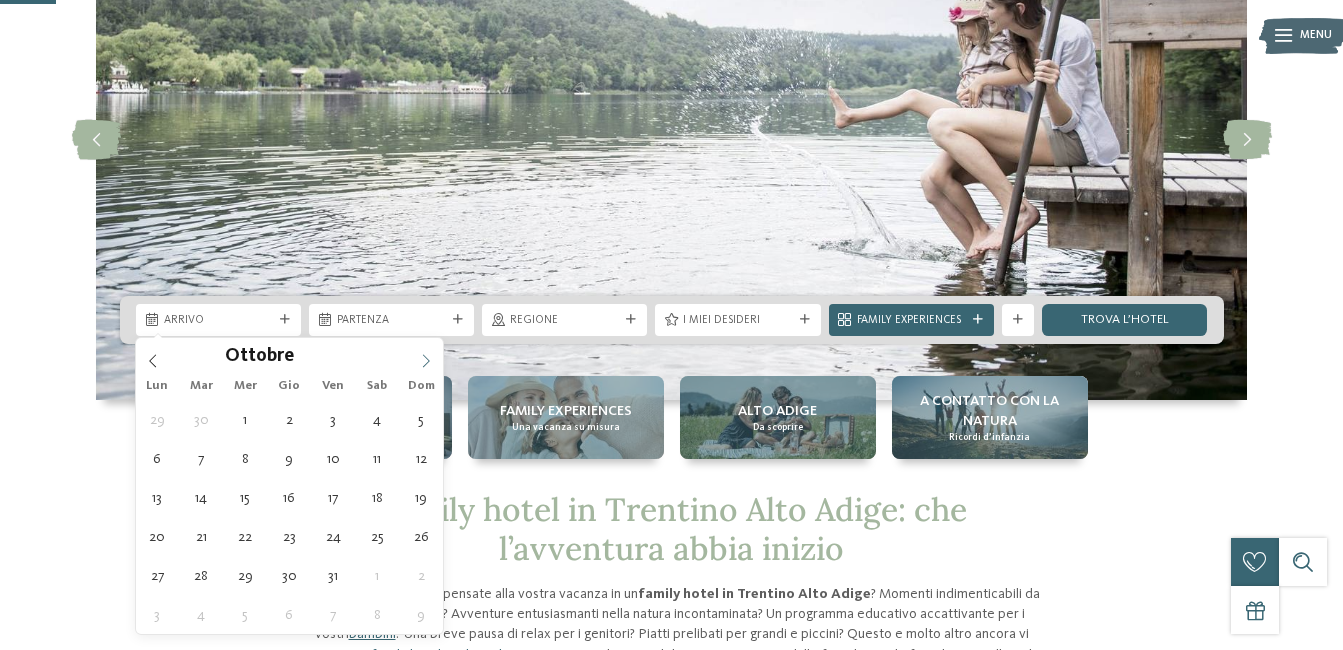 click 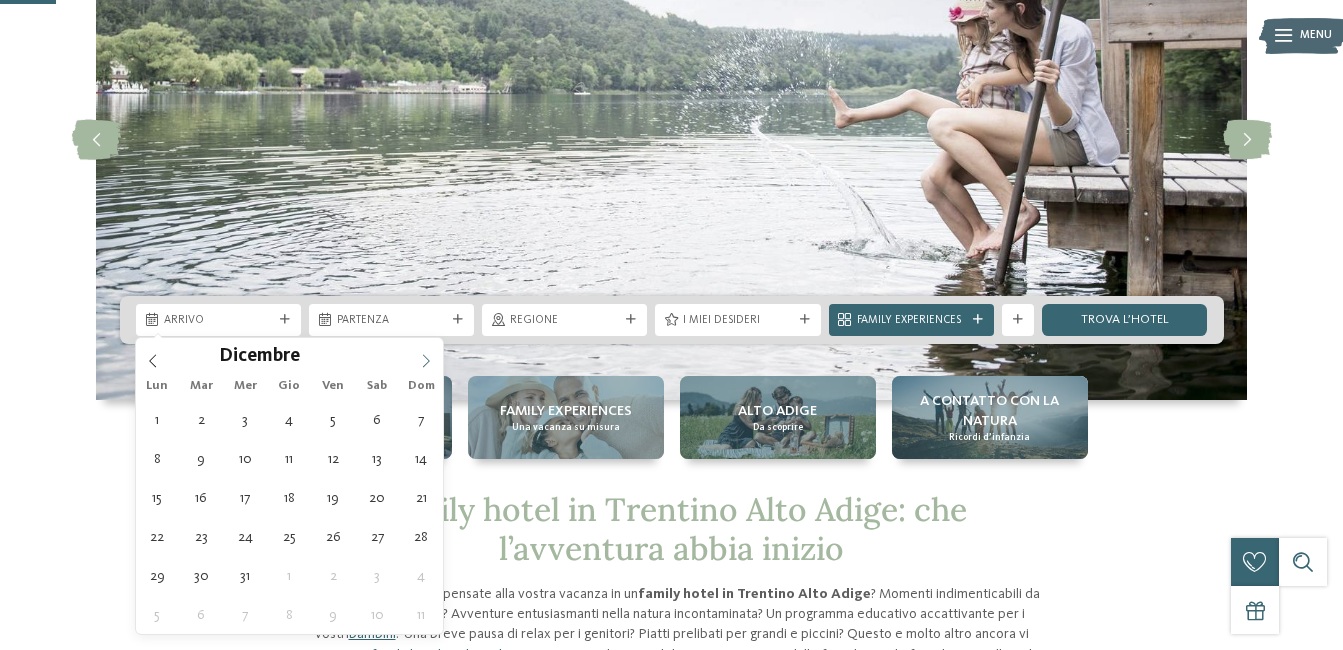click 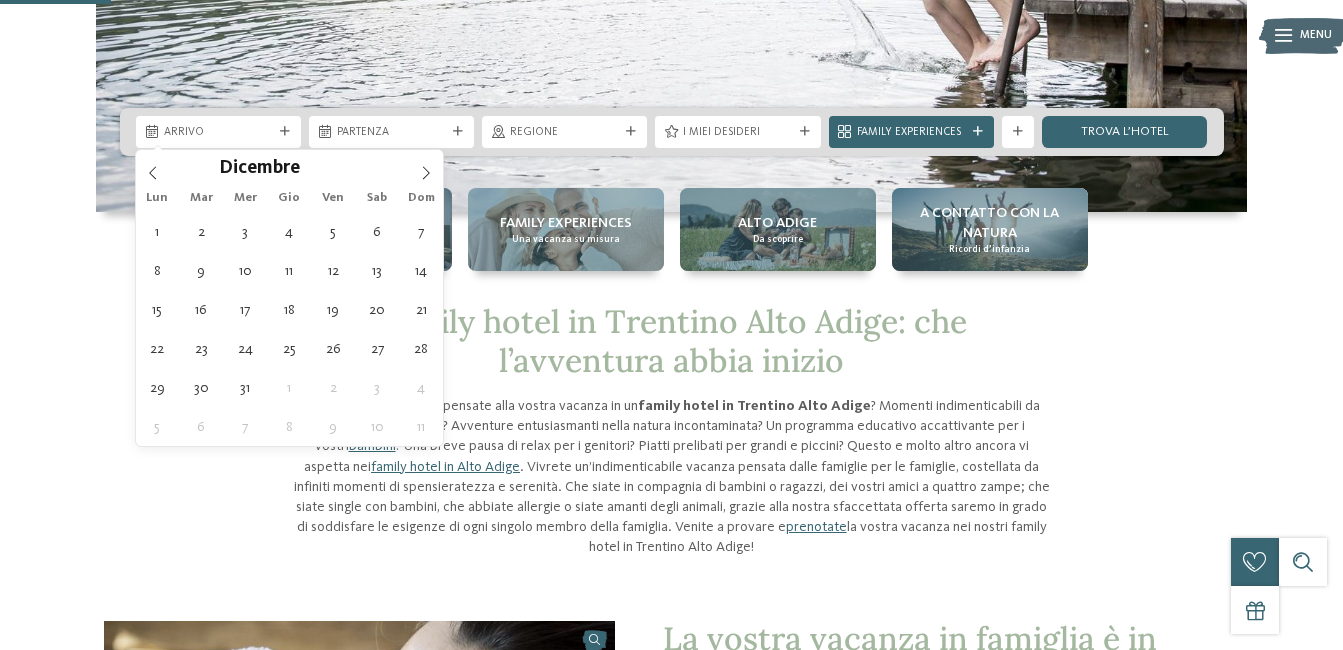 scroll, scrollTop: 400, scrollLeft: 0, axis: vertical 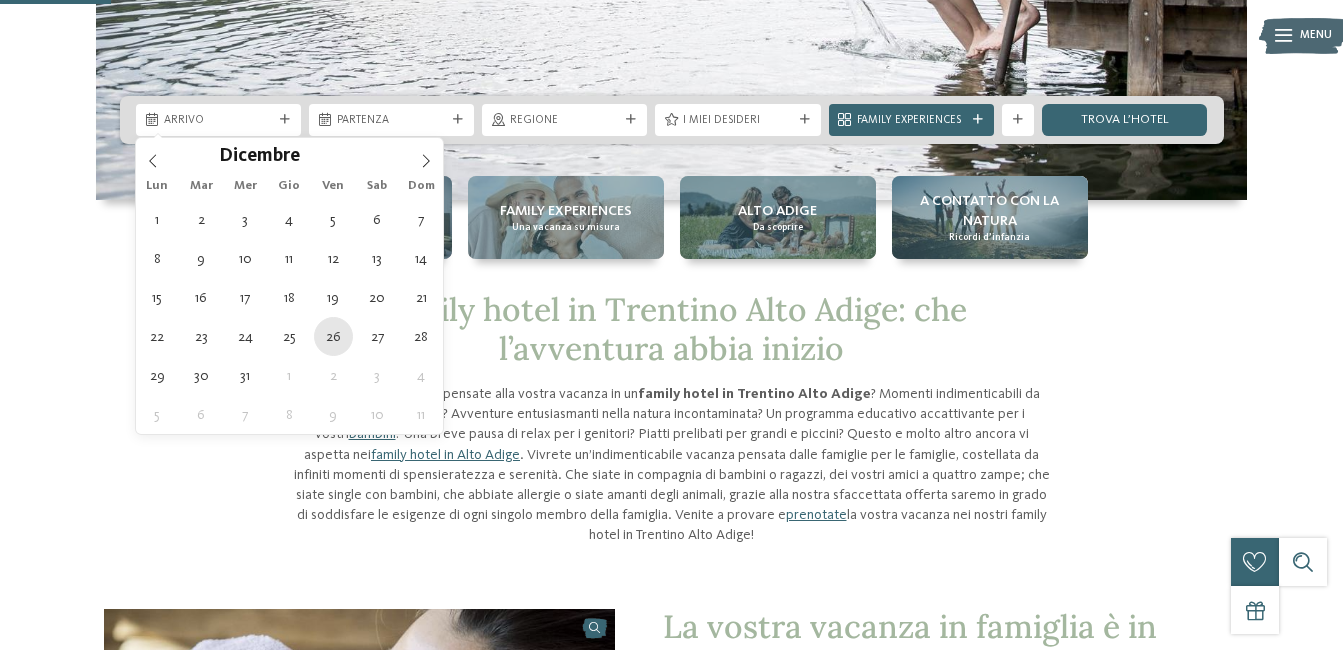 type on "[DATE]" 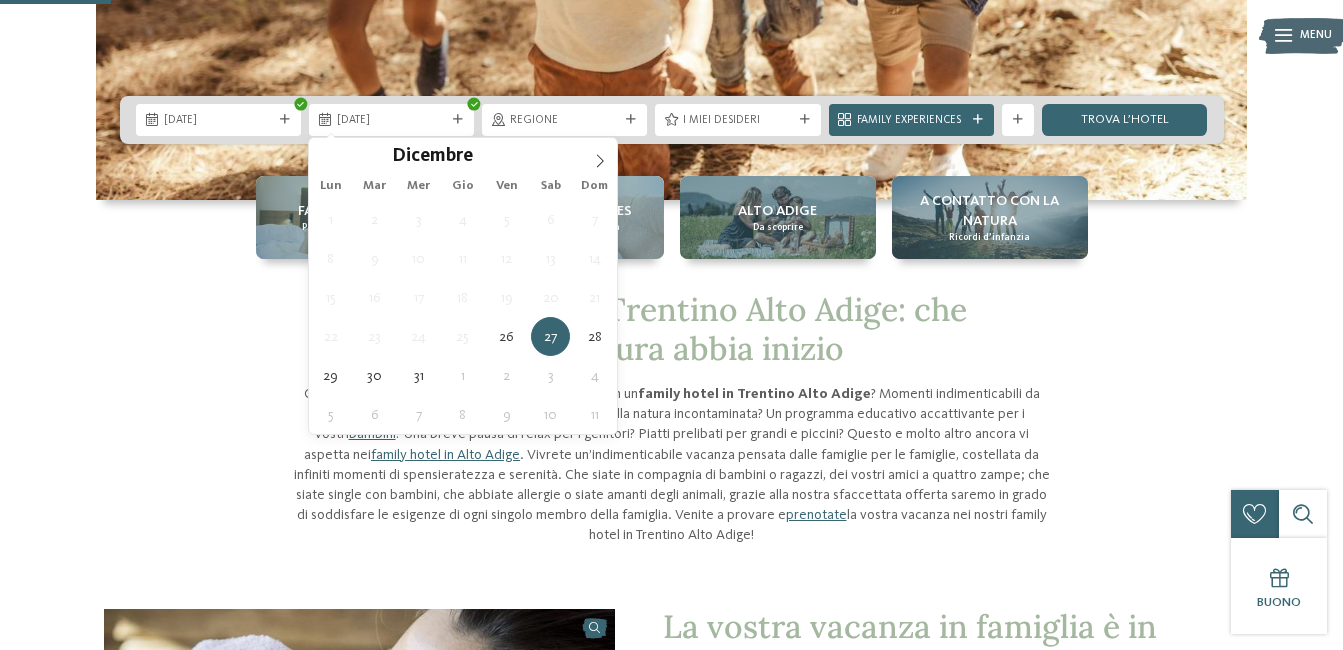 type on "[DD].[MM].[YYYY]" 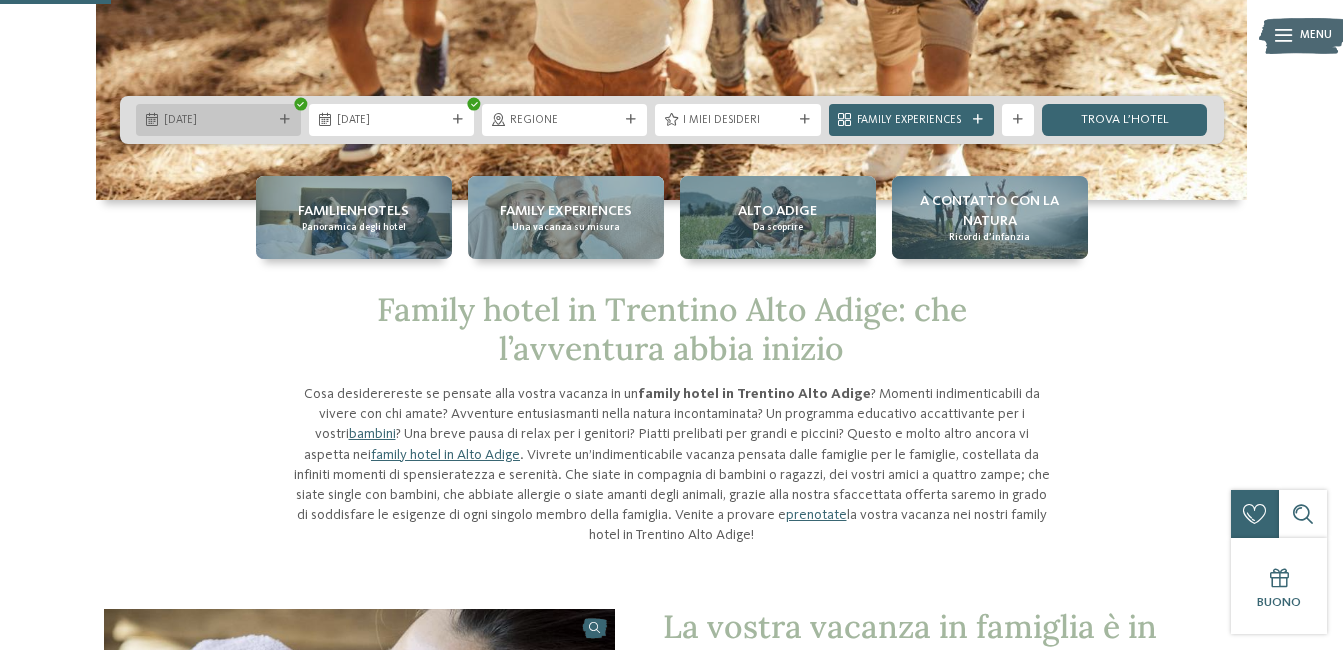 click on "26.12.2025" at bounding box center [218, 121] 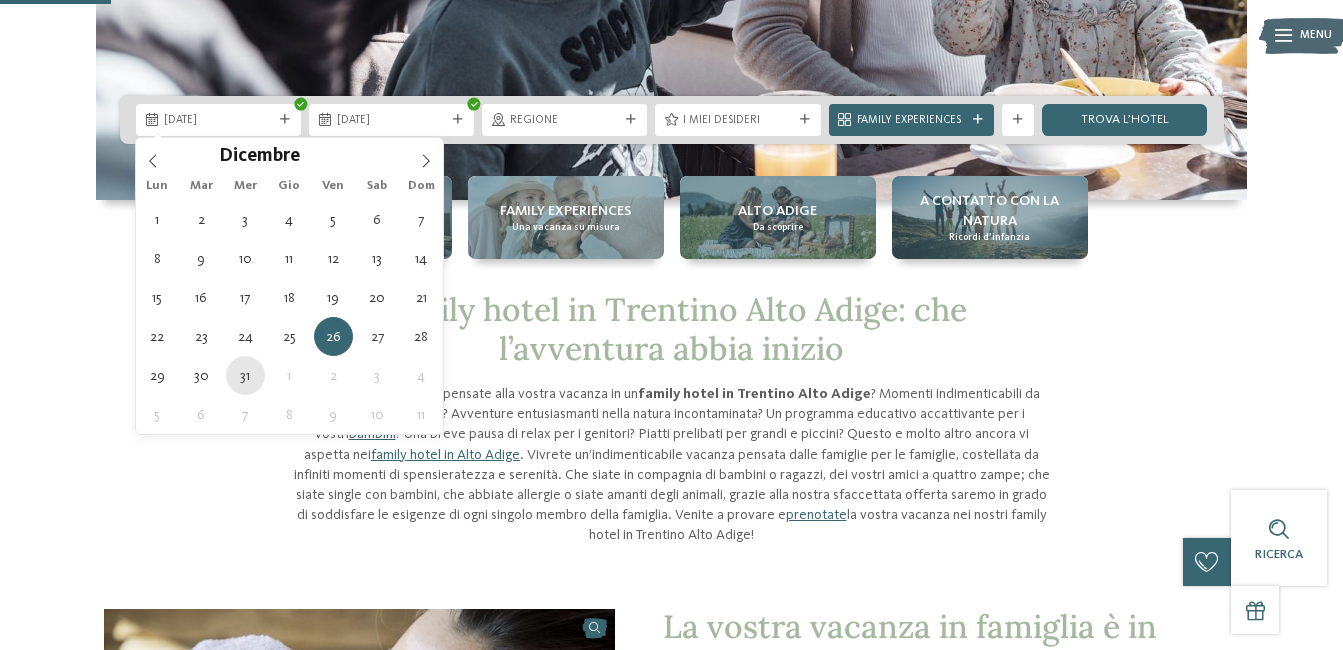 type on "31.12.2025" 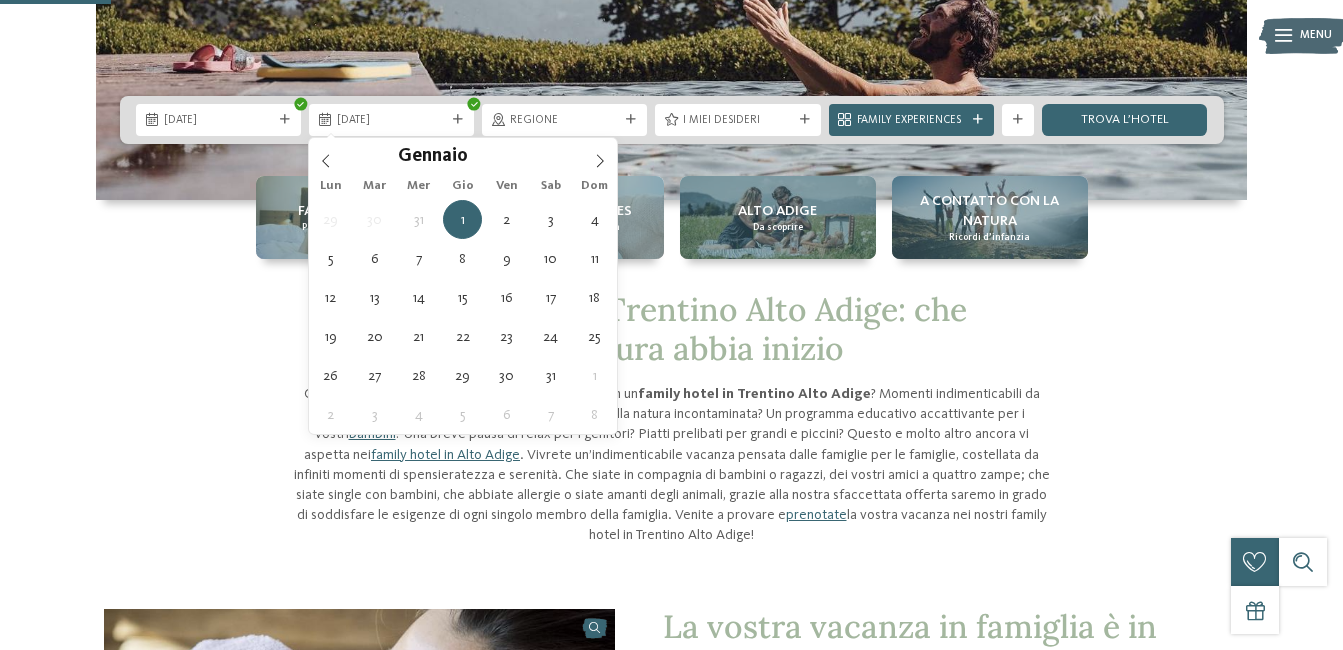 click on "01.01.2026" at bounding box center [391, 120] 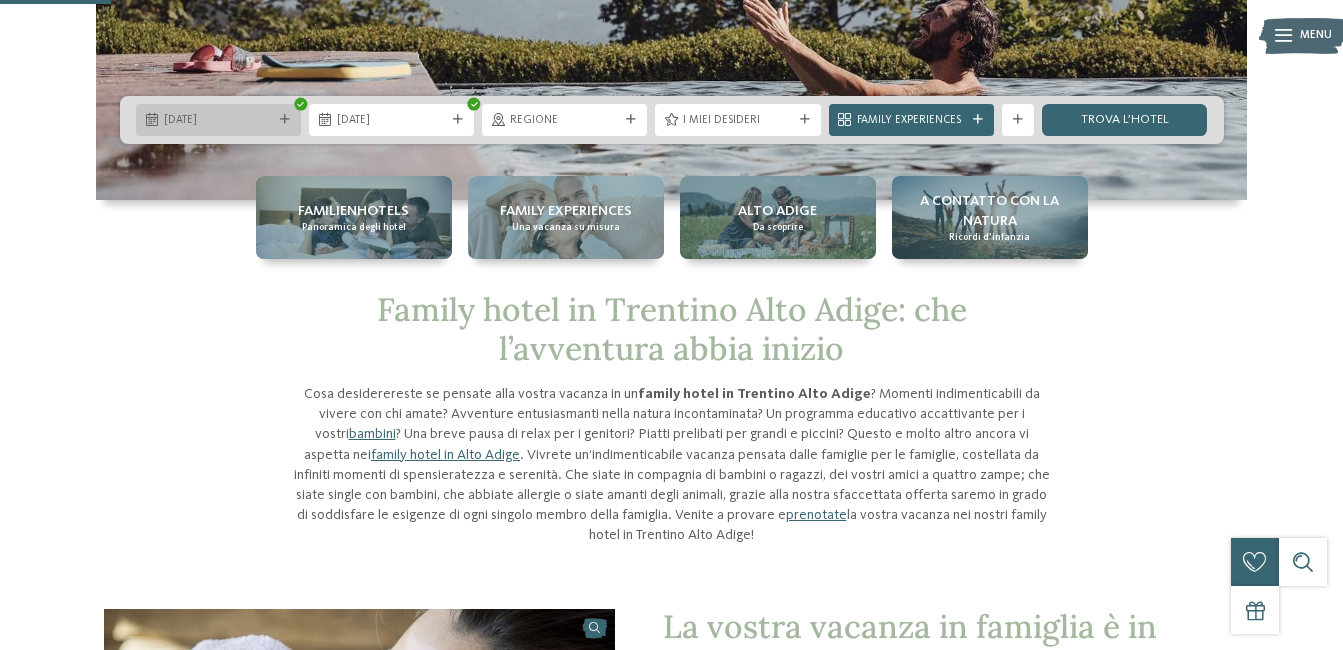 click on "31.12.2025" at bounding box center [218, 120] 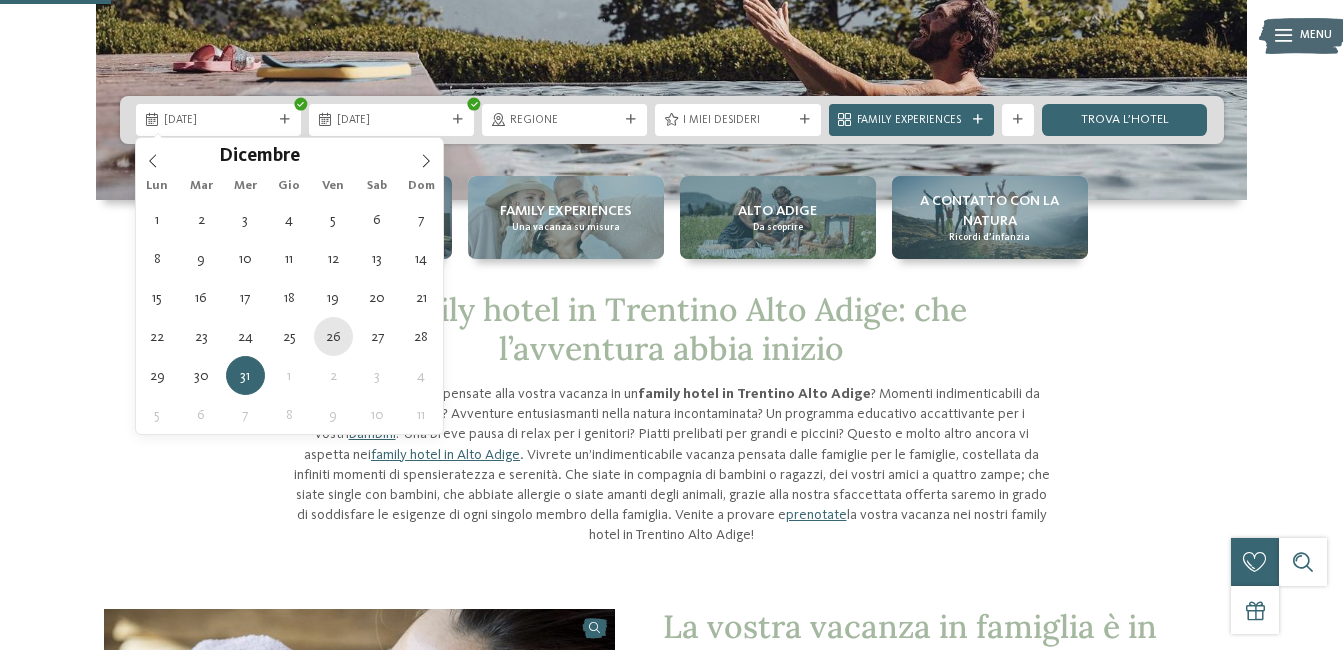 type on "[DATE]" 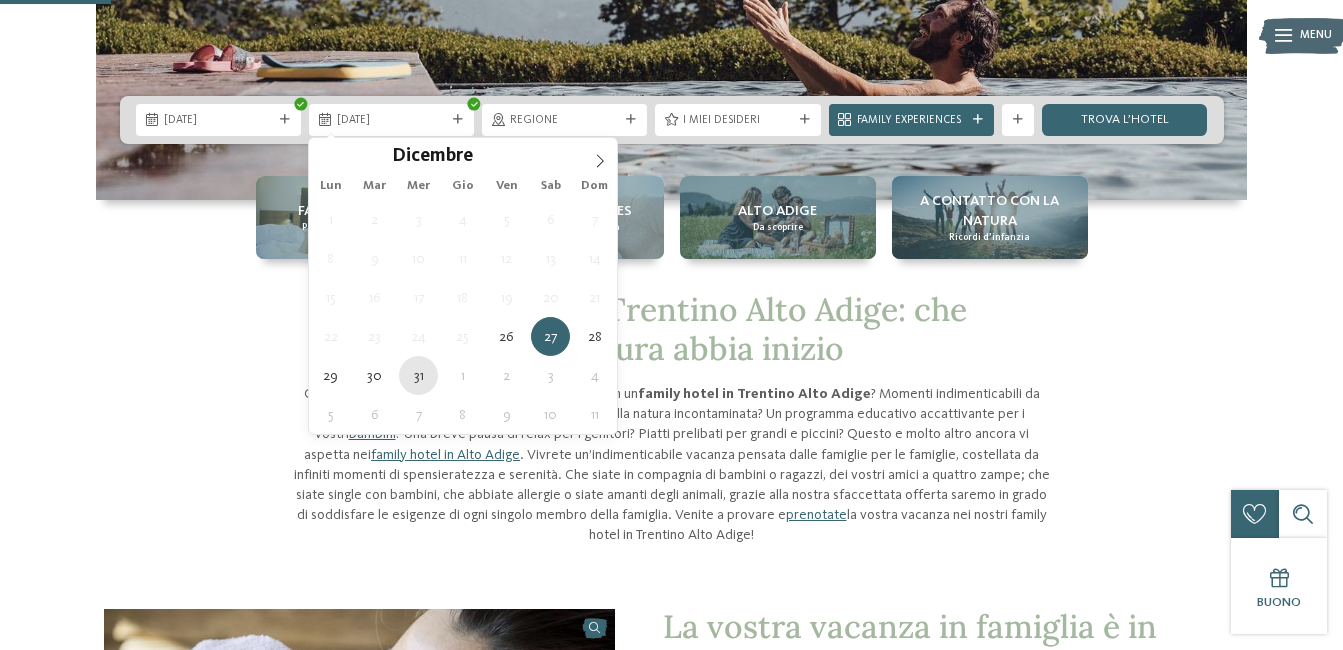 type on "[DATE]" 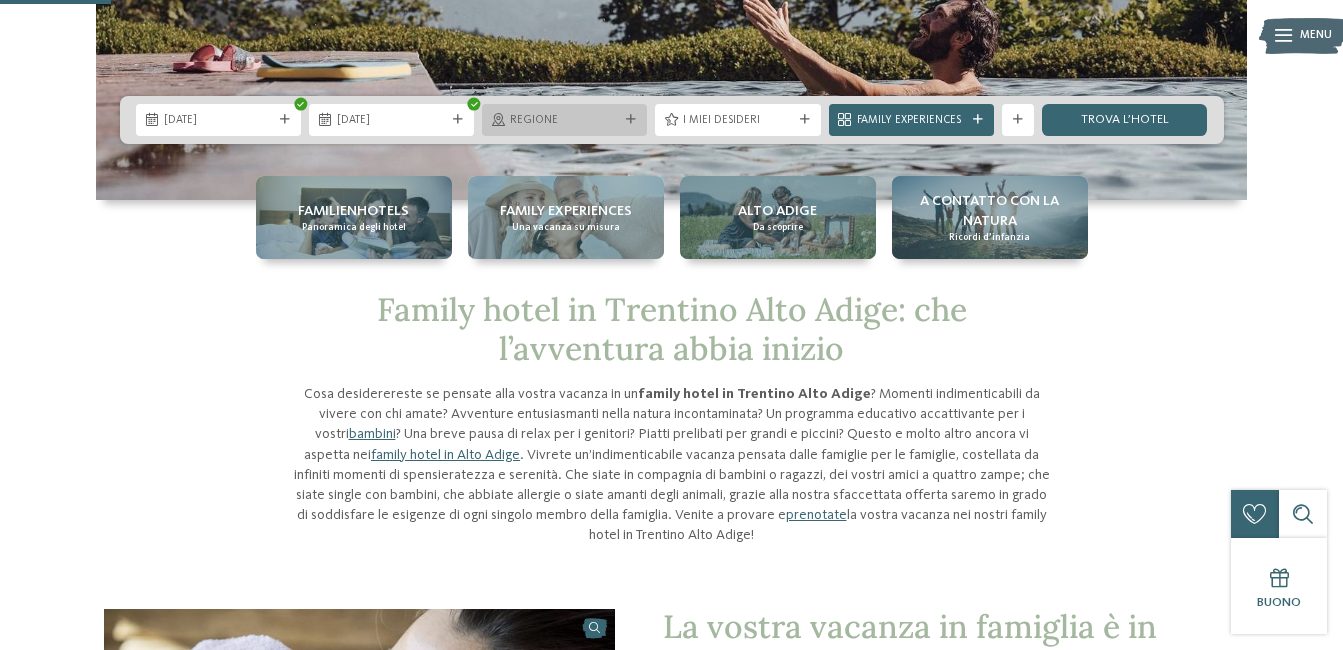 click on "Regione" at bounding box center (564, 121) 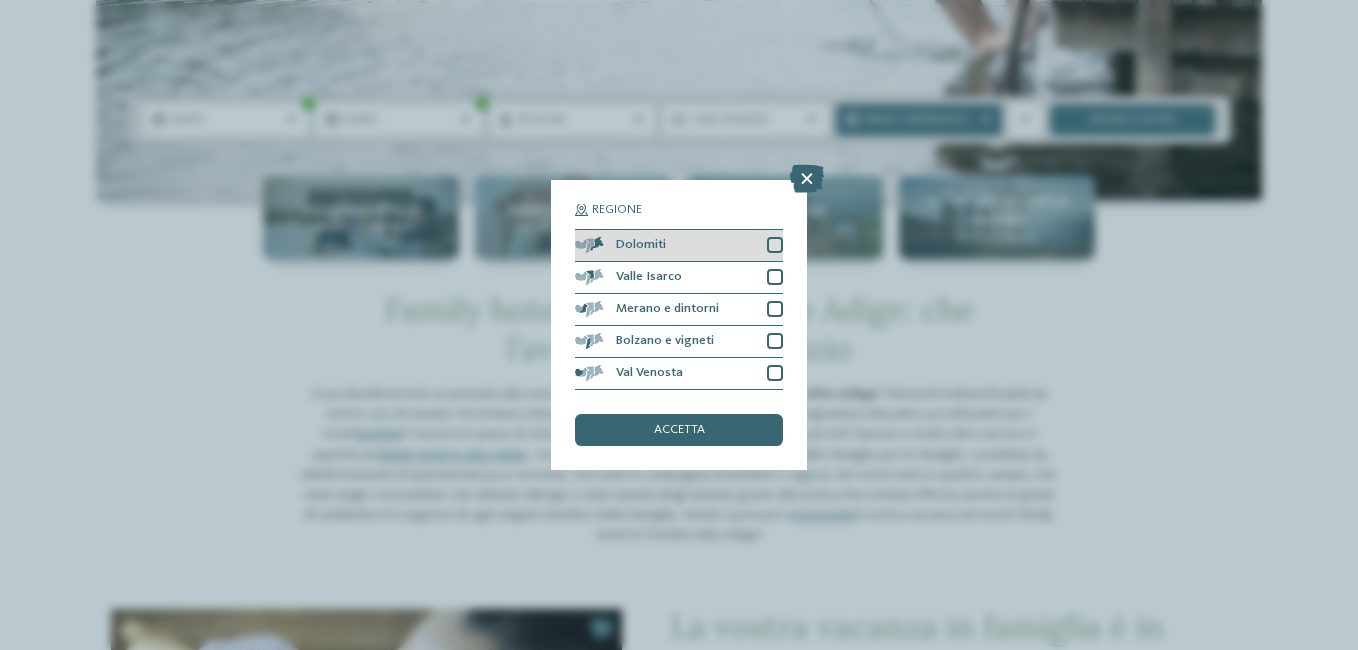 click on "Dolomiti" at bounding box center [679, 246] 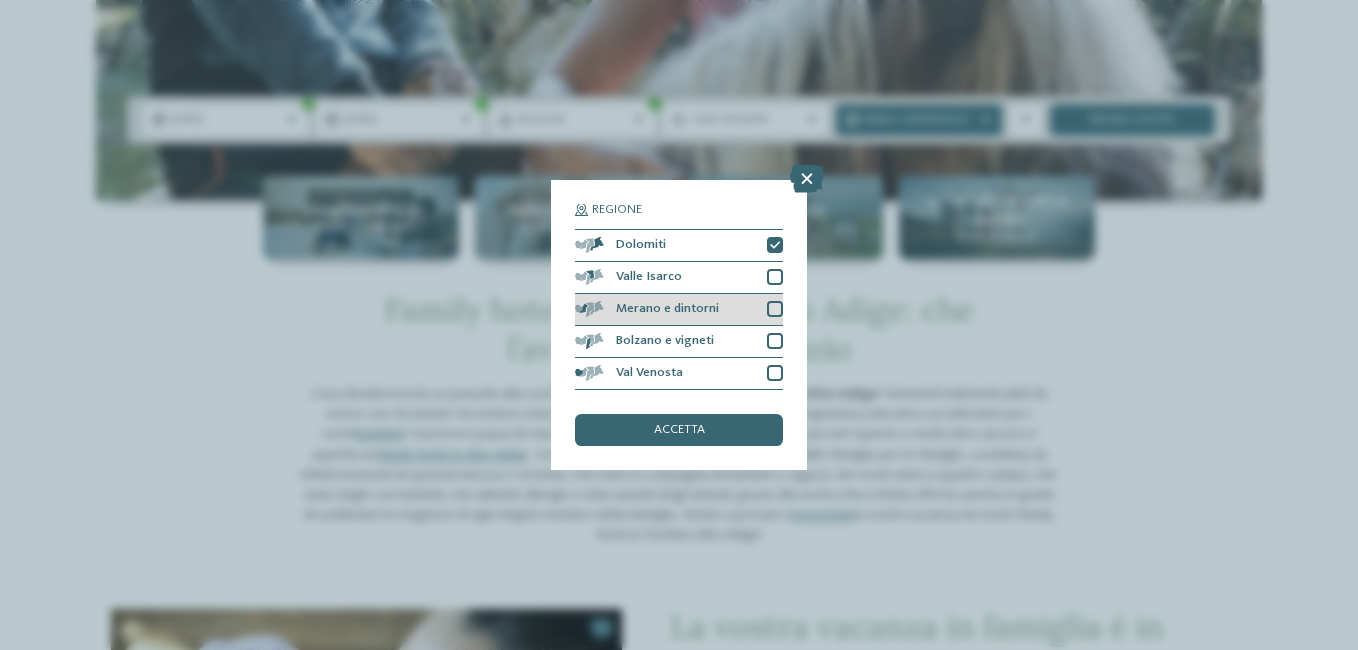 click at bounding box center [775, 309] 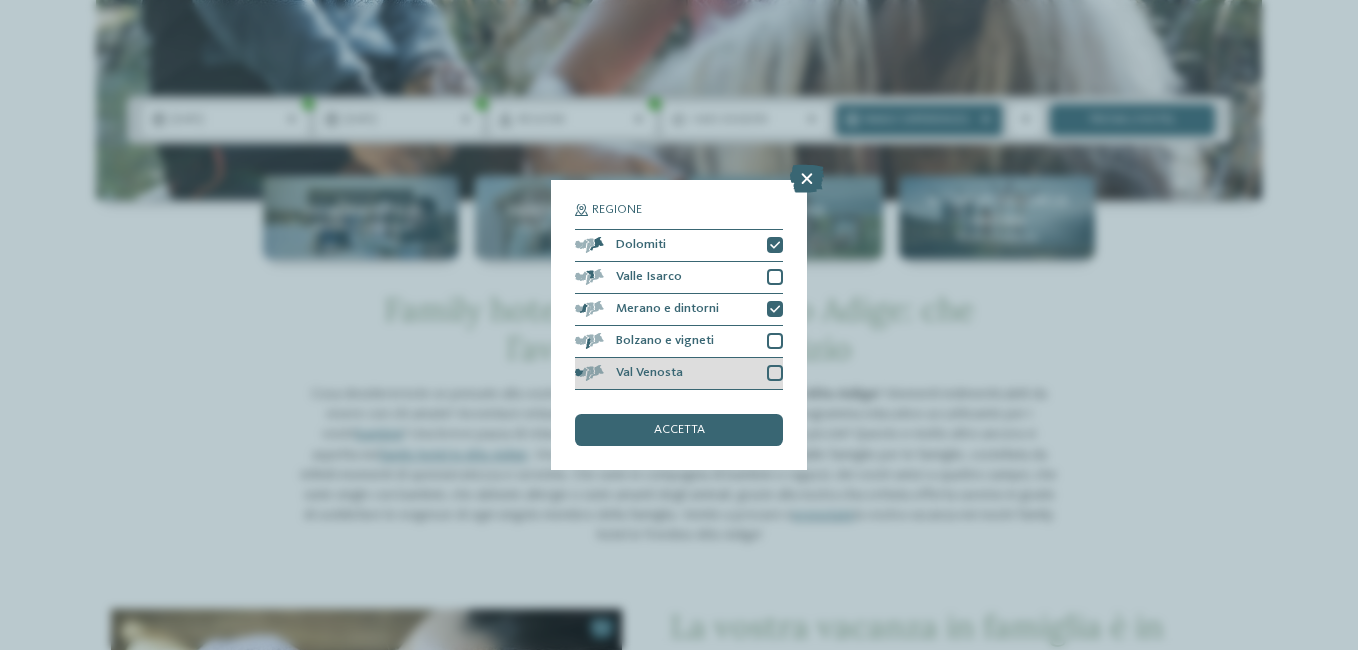 click at bounding box center [775, 373] 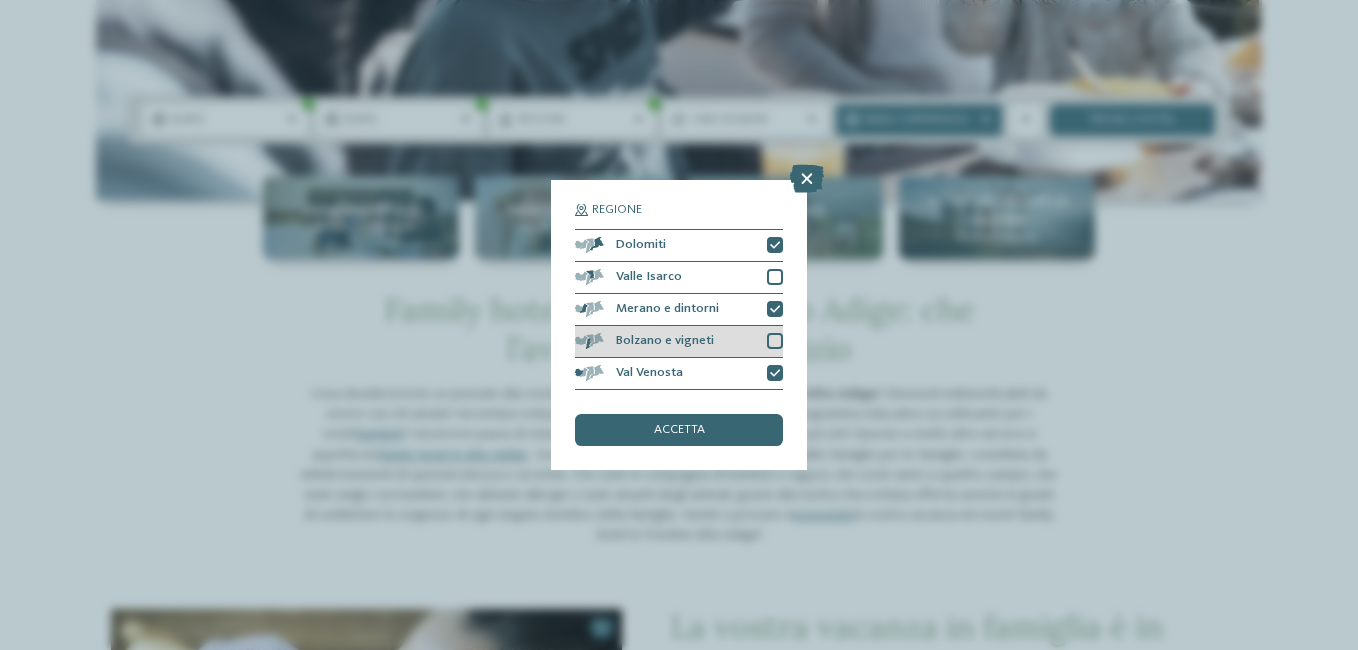 click at bounding box center [775, 341] 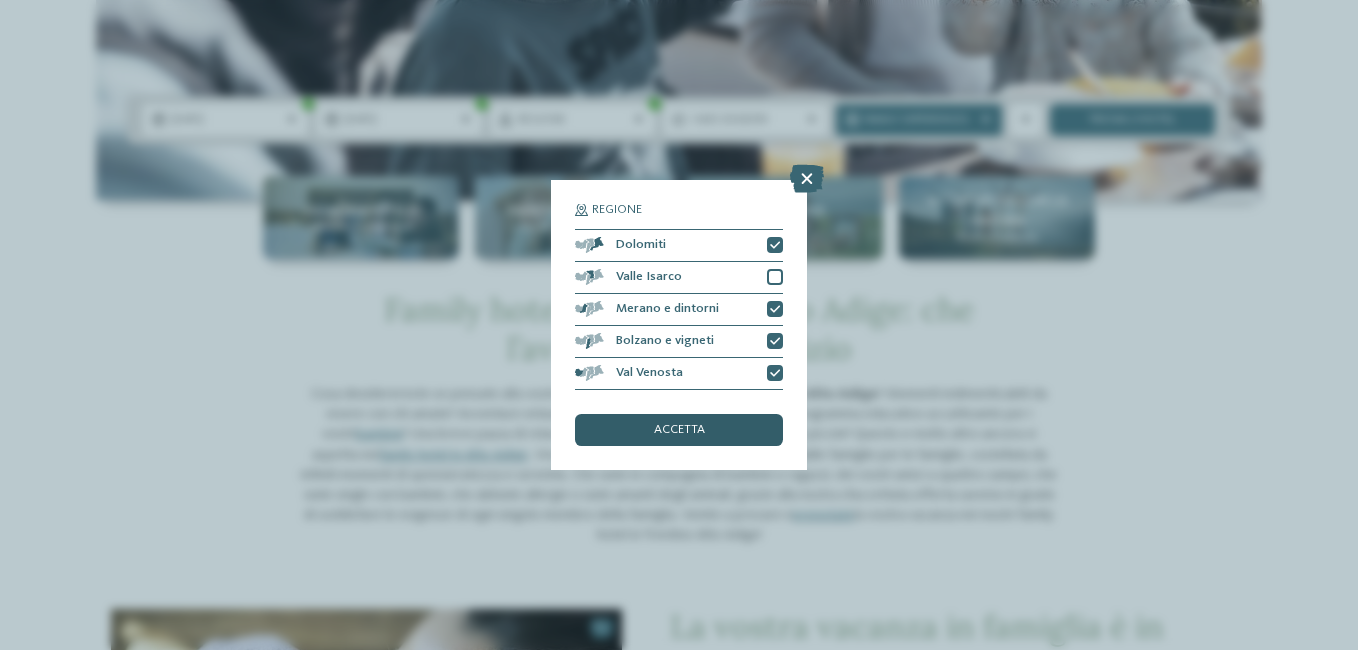 click on "accetta" at bounding box center [679, 430] 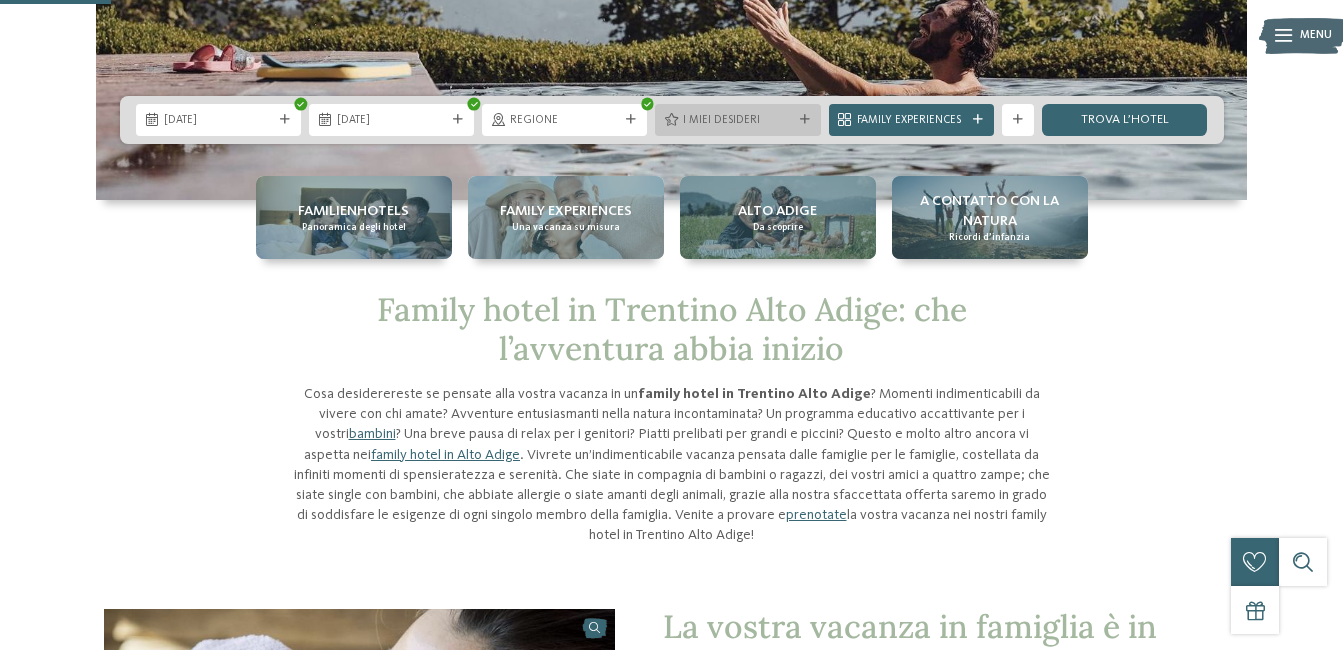 click at bounding box center (671, 120) 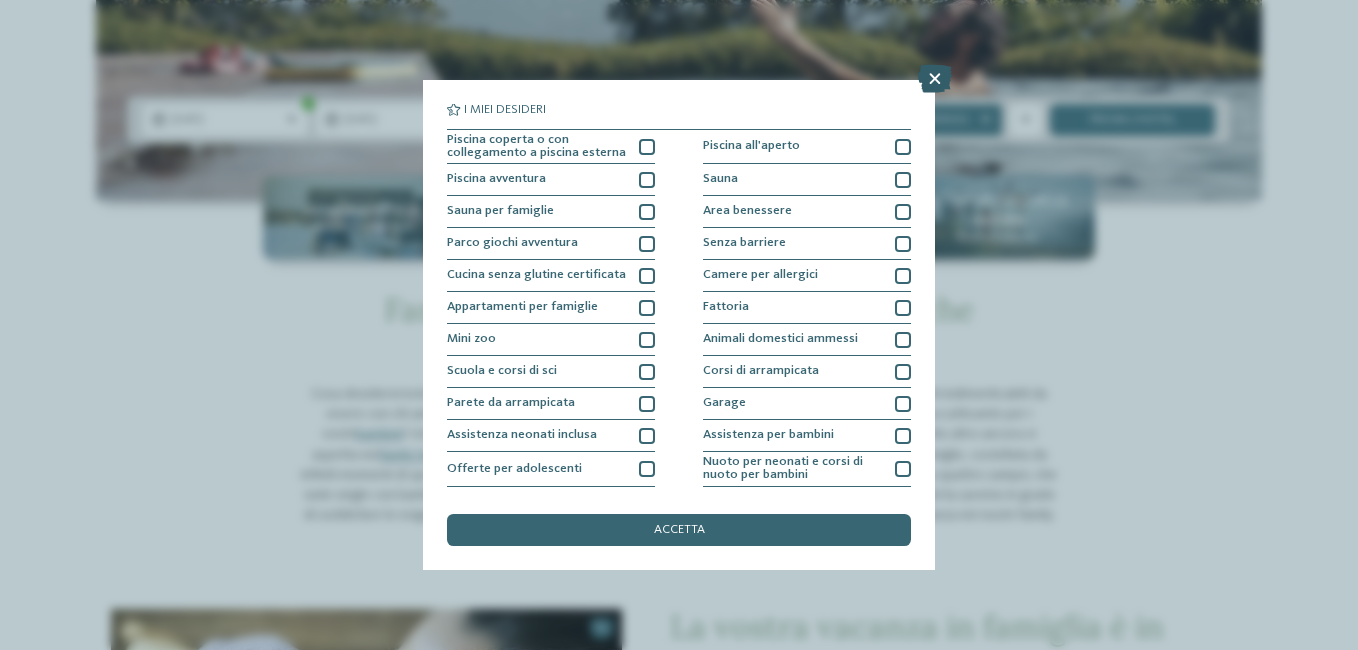 click at bounding box center (935, 79) 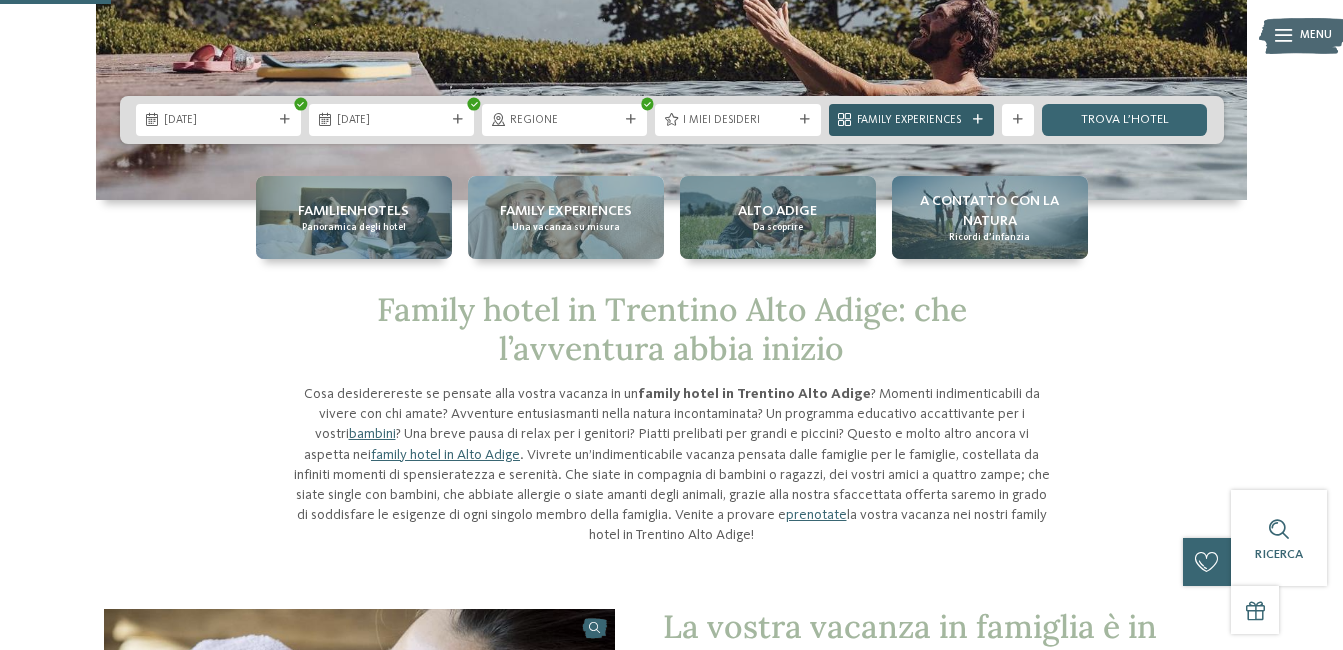 click at bounding box center (978, 120) 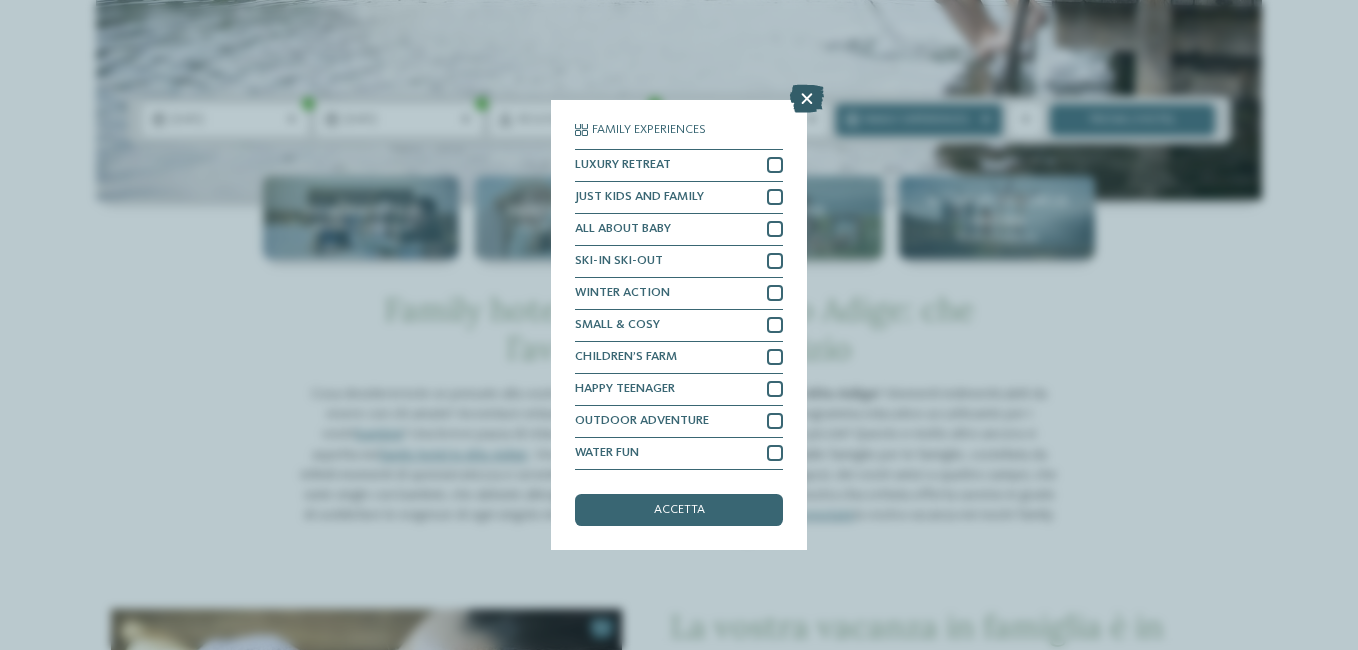 click at bounding box center [807, 99] 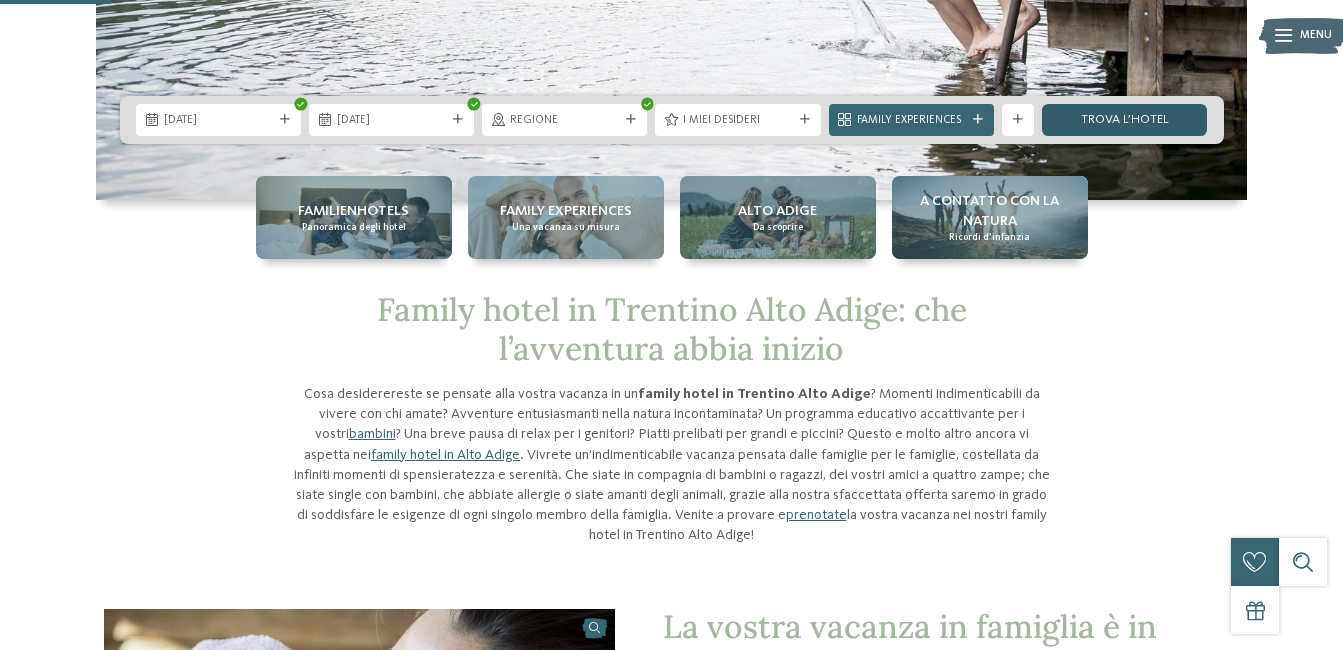 click on "trova l’hotel" at bounding box center [1124, 120] 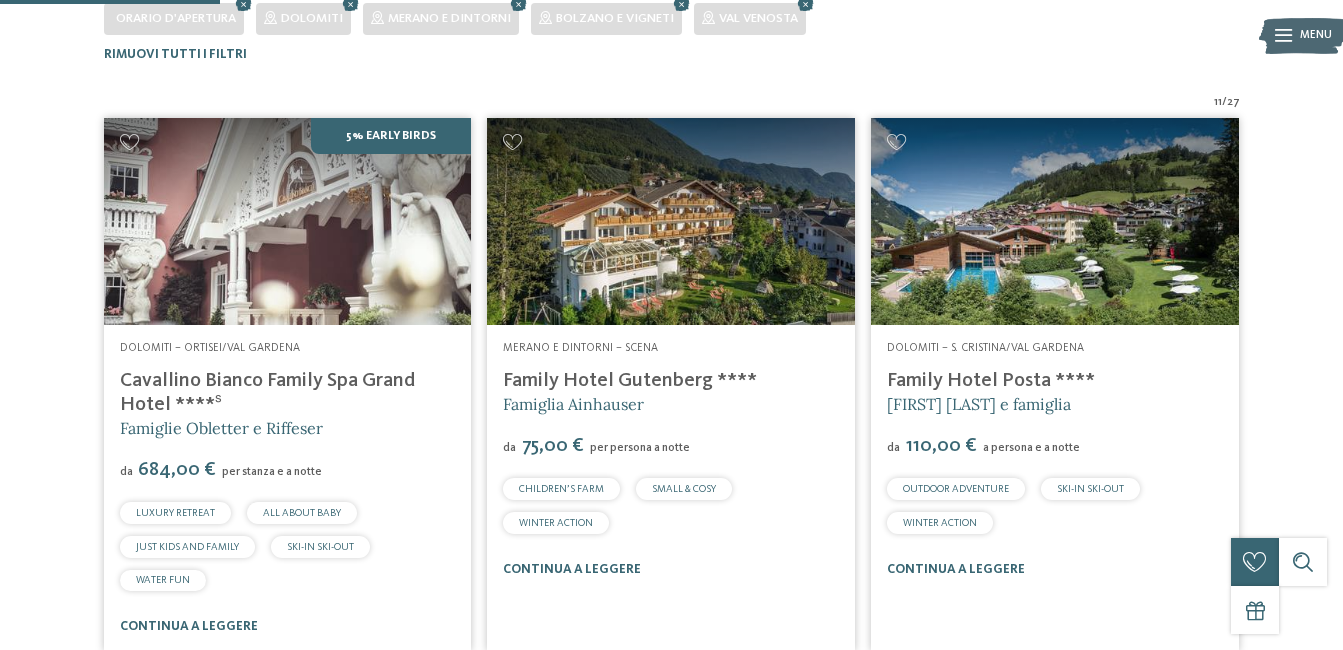 scroll, scrollTop: 494, scrollLeft: 0, axis: vertical 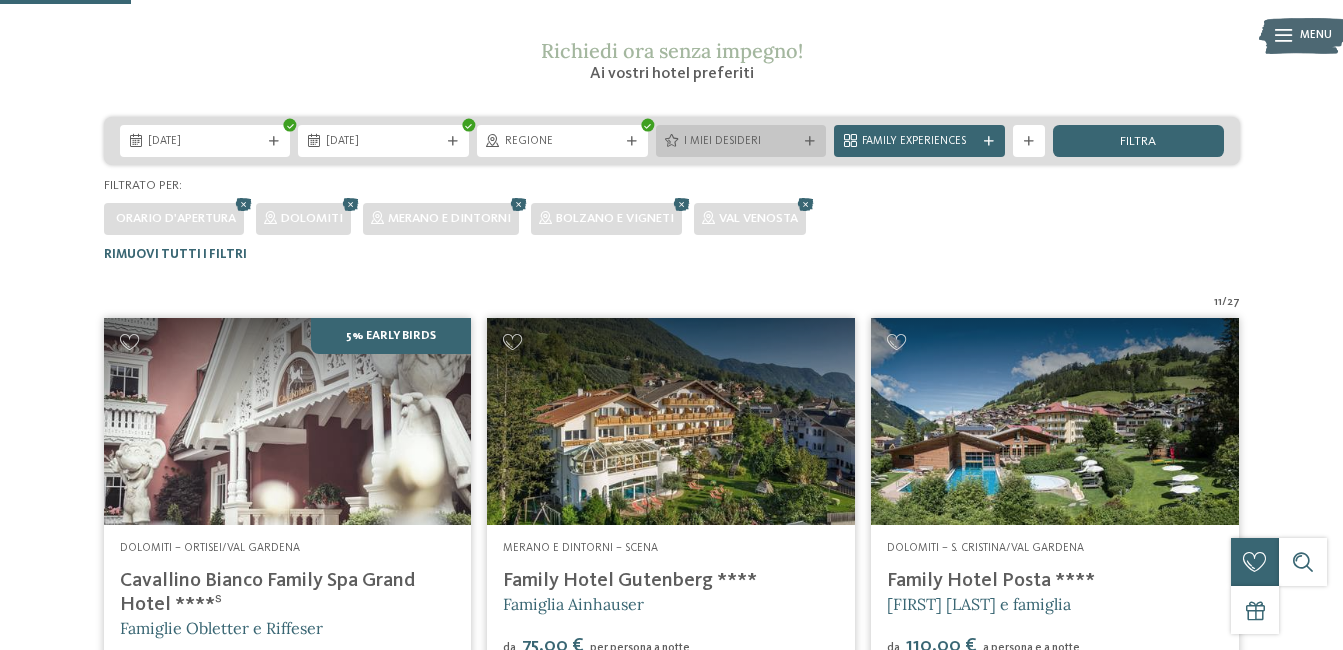 click at bounding box center (810, 142) 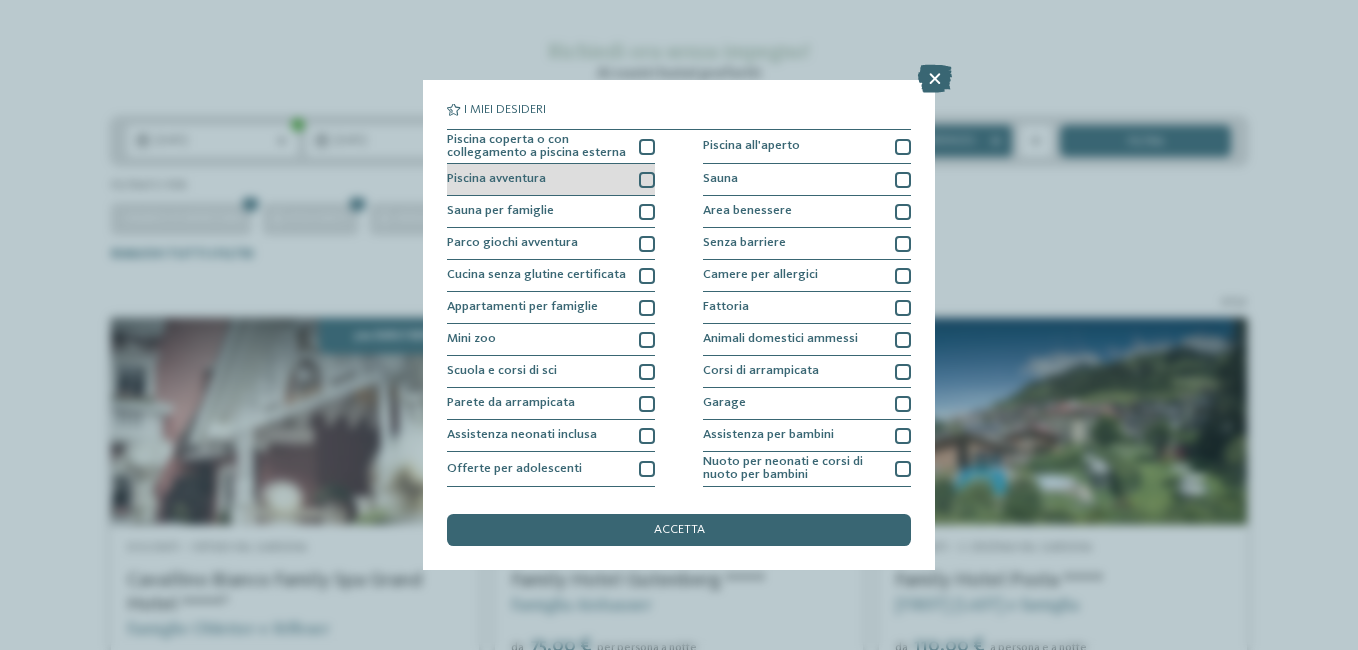 click at bounding box center [647, 180] 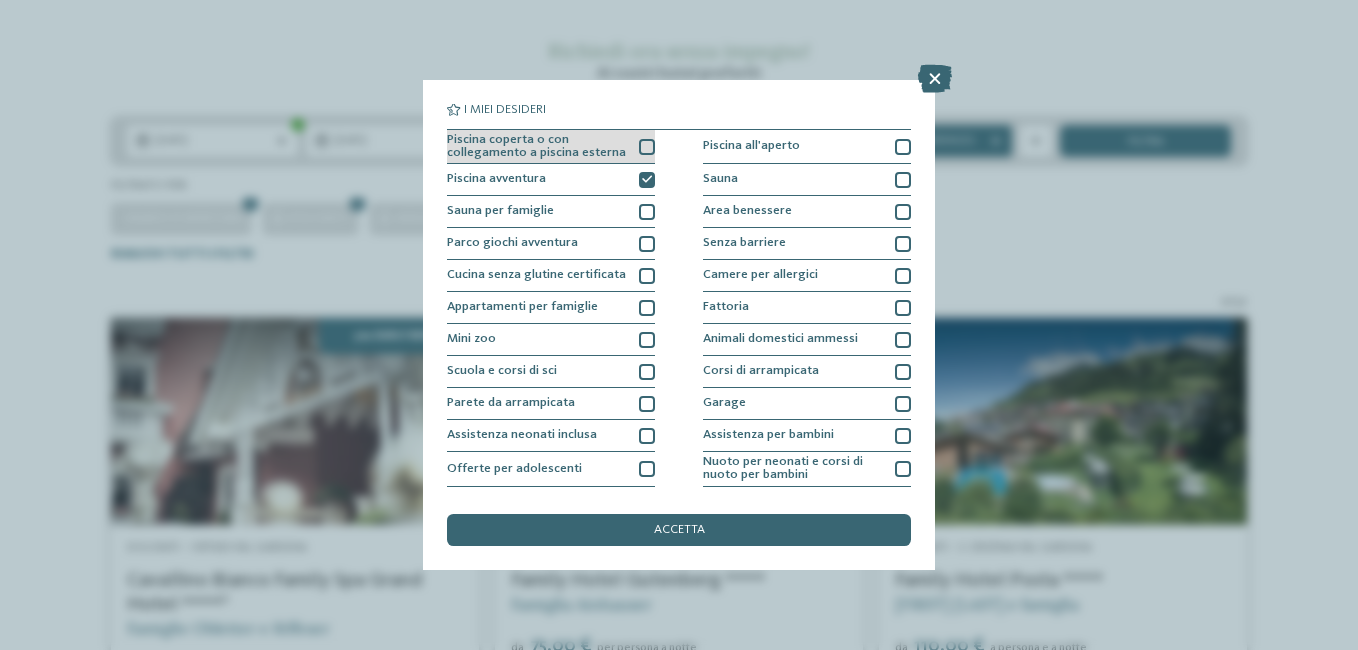 click at bounding box center [647, 147] 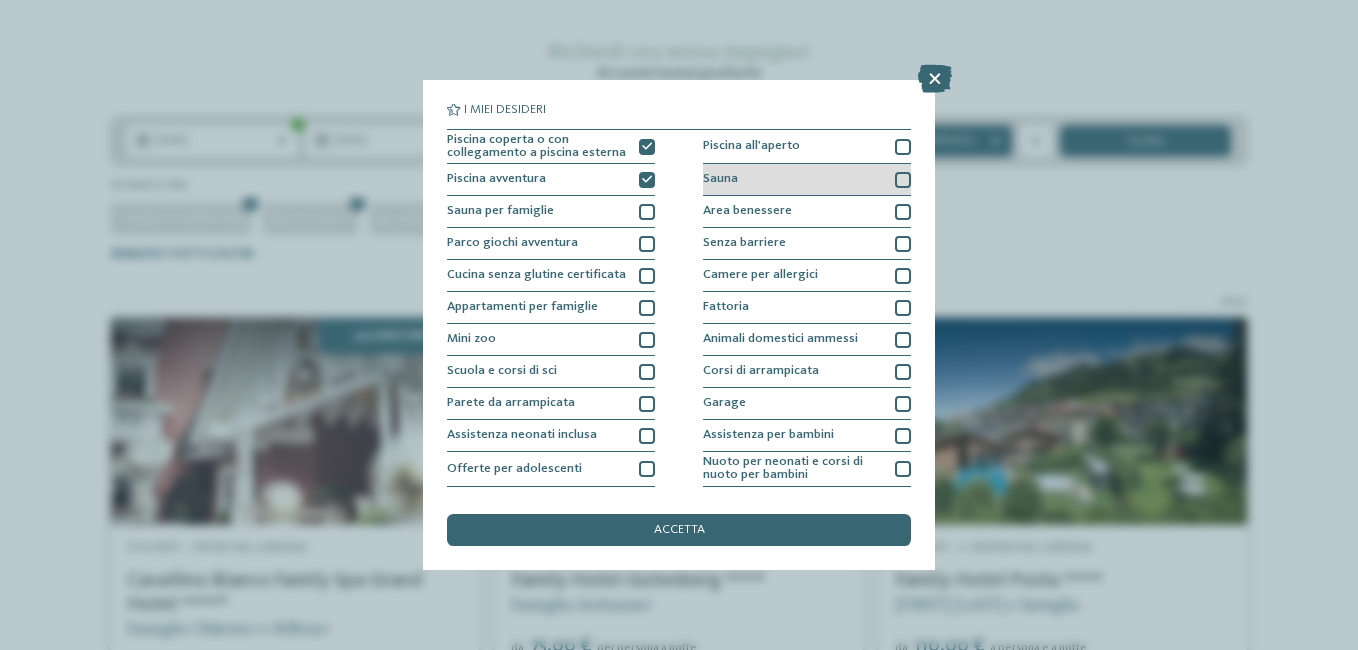 click at bounding box center [903, 180] 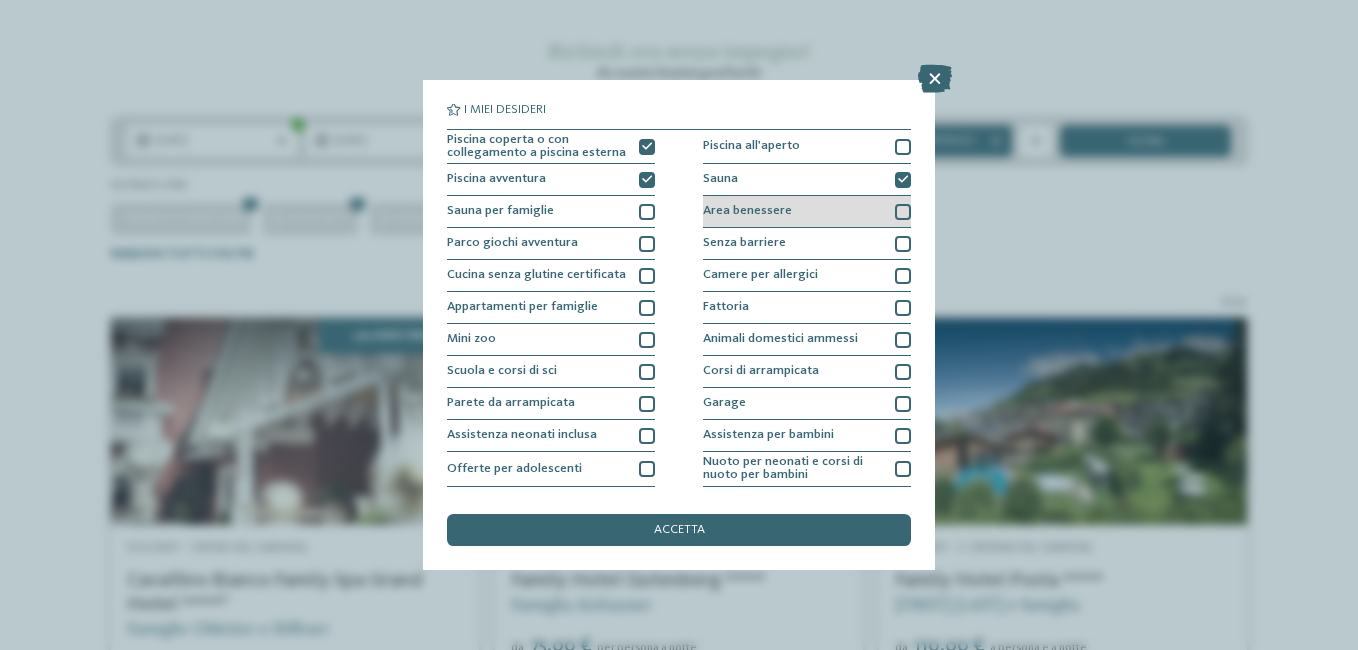 click at bounding box center (903, 212) 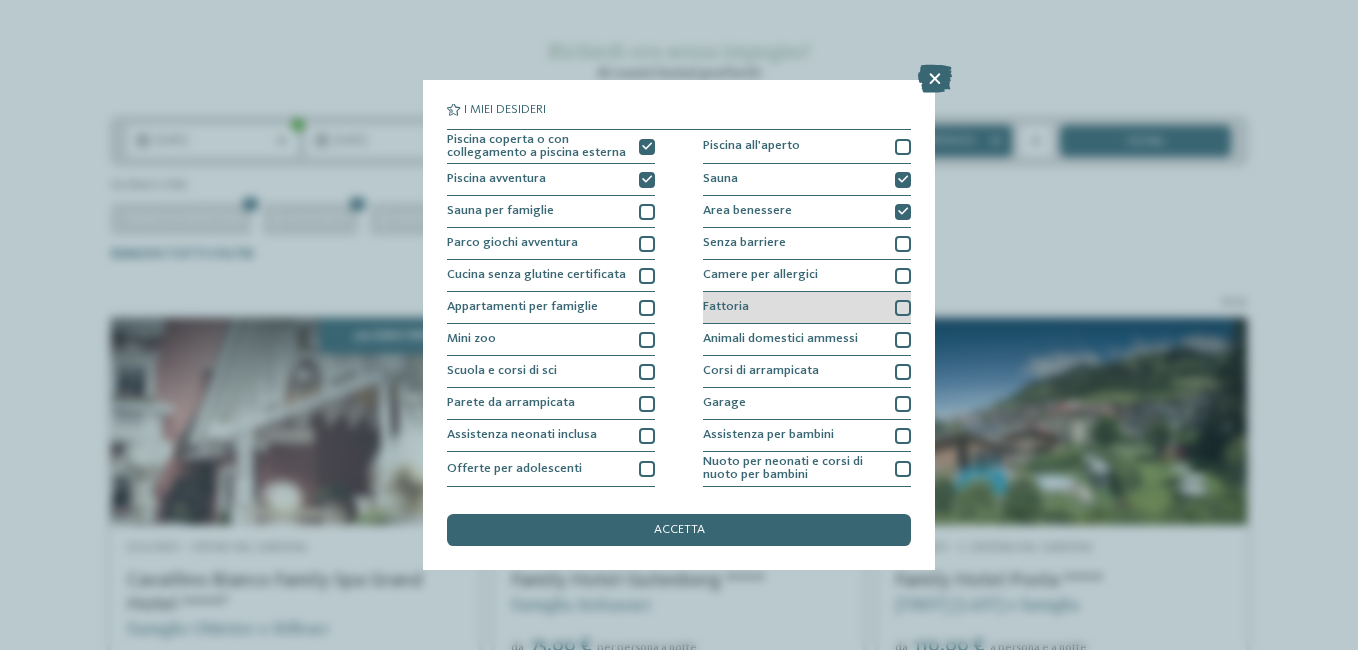 click at bounding box center (903, 308) 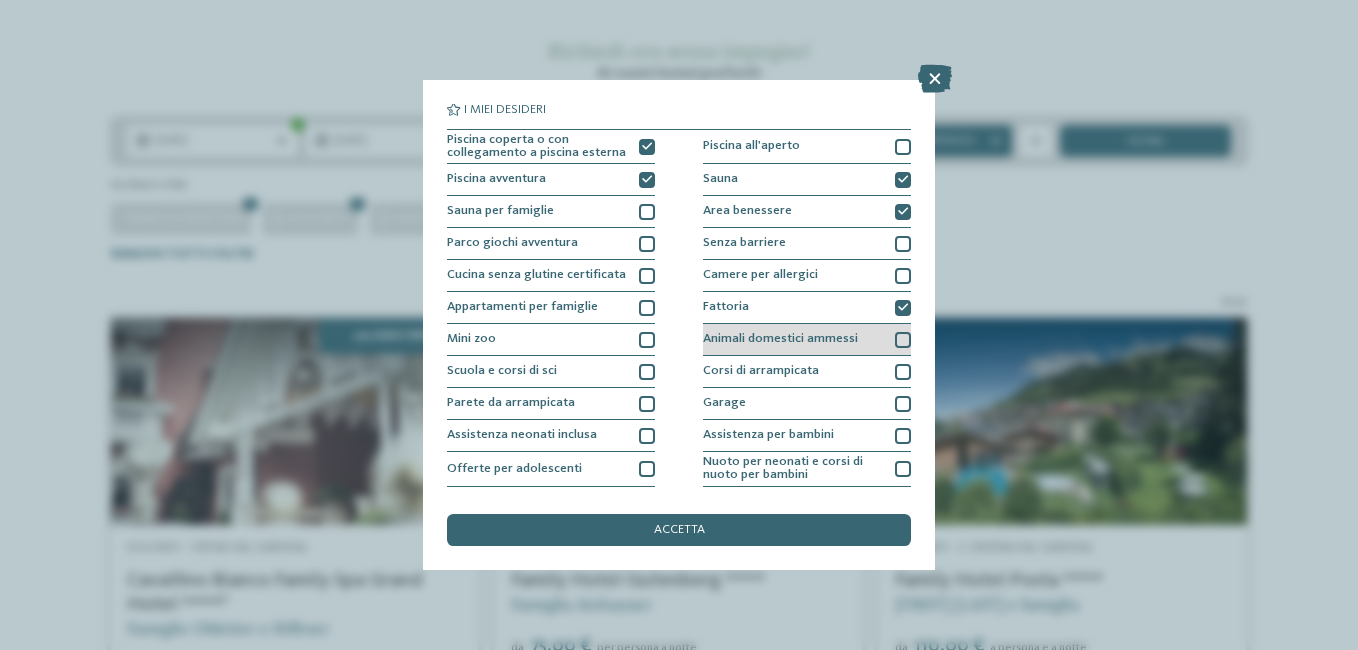click at bounding box center [903, 340] 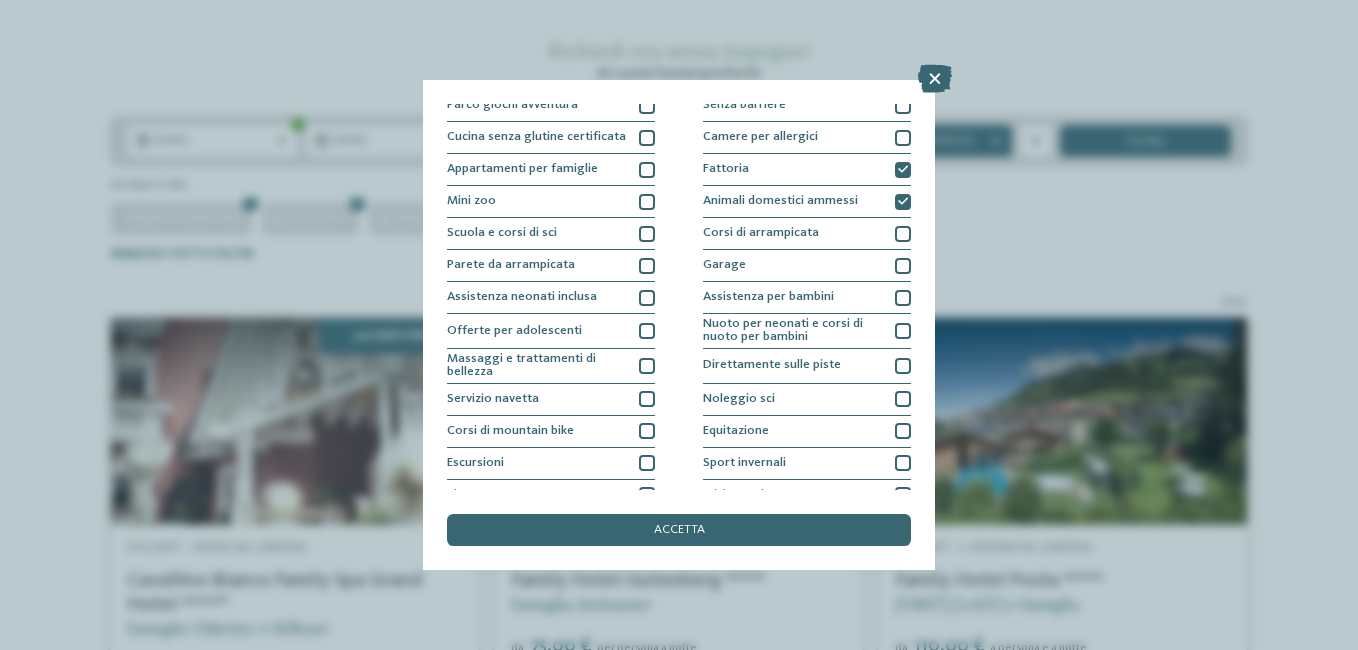 scroll, scrollTop: 142, scrollLeft: 0, axis: vertical 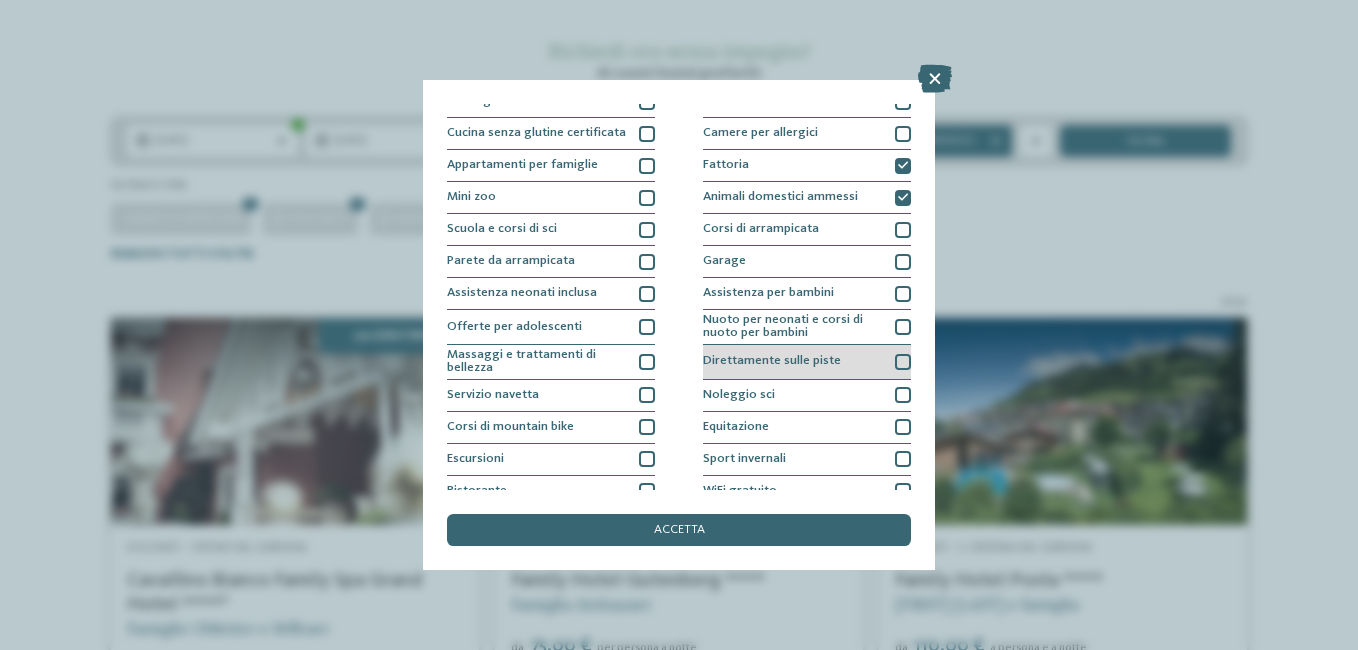 click at bounding box center (903, 362) 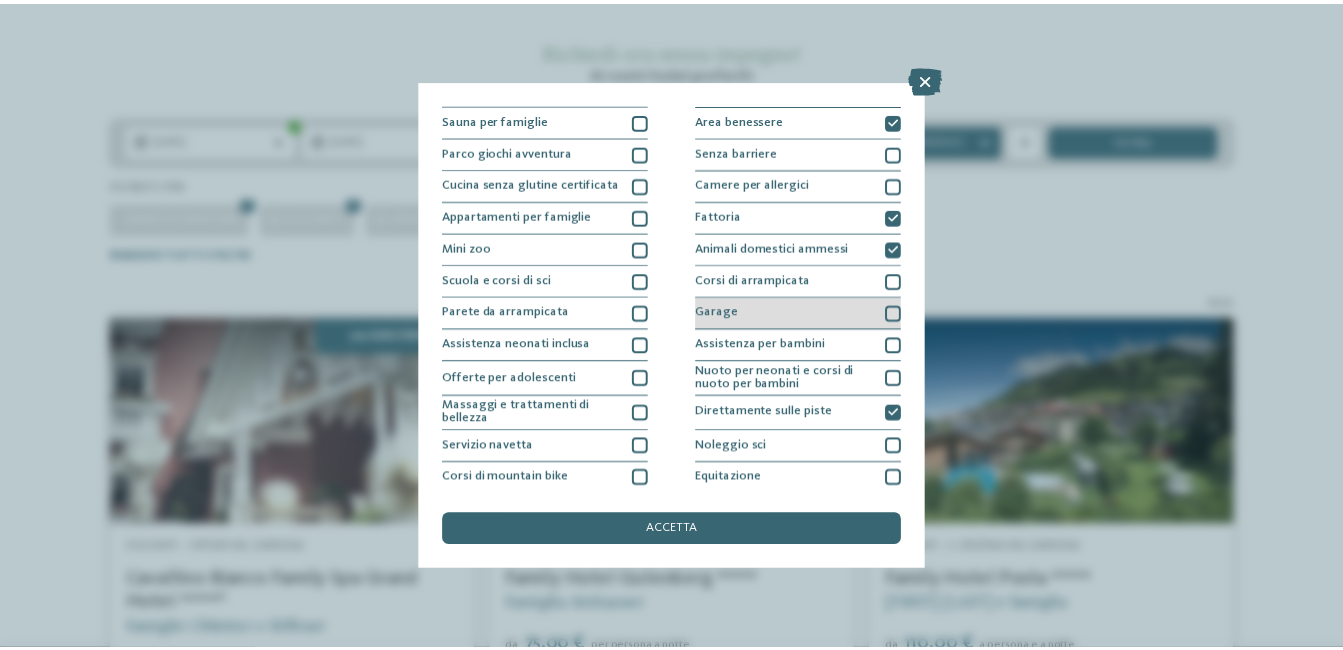 scroll, scrollTop: 192, scrollLeft: 0, axis: vertical 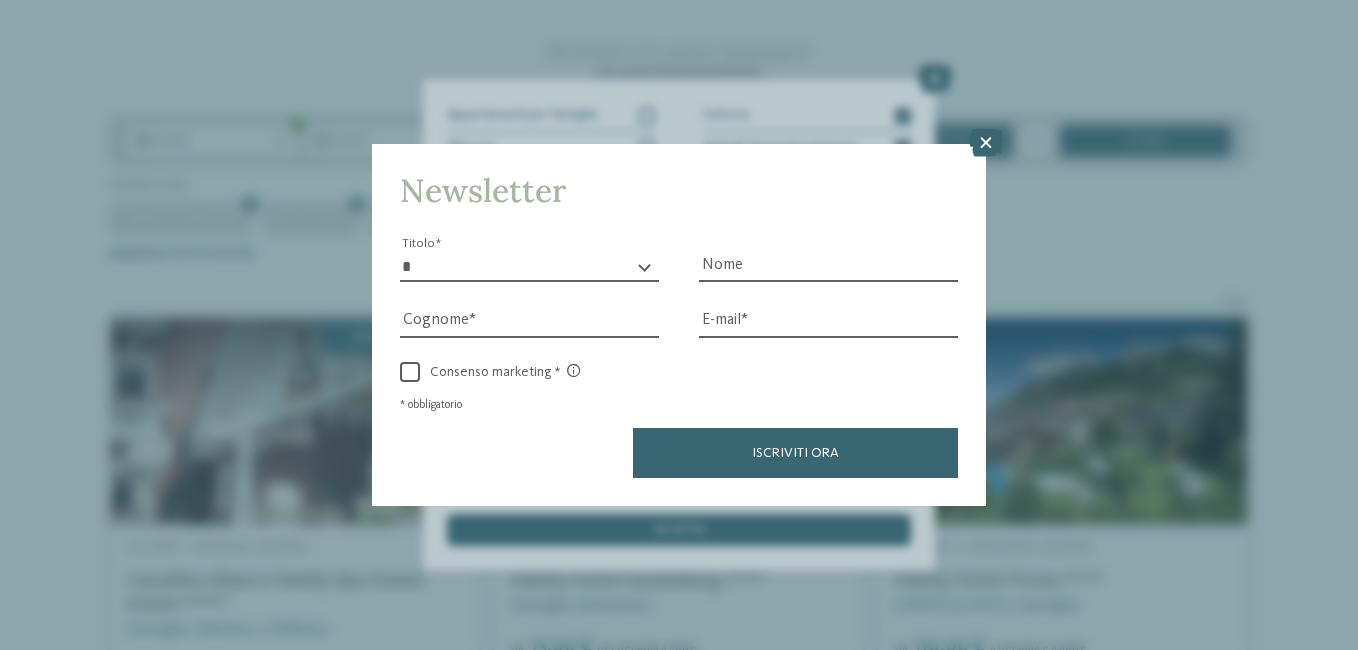 click at bounding box center [986, 143] 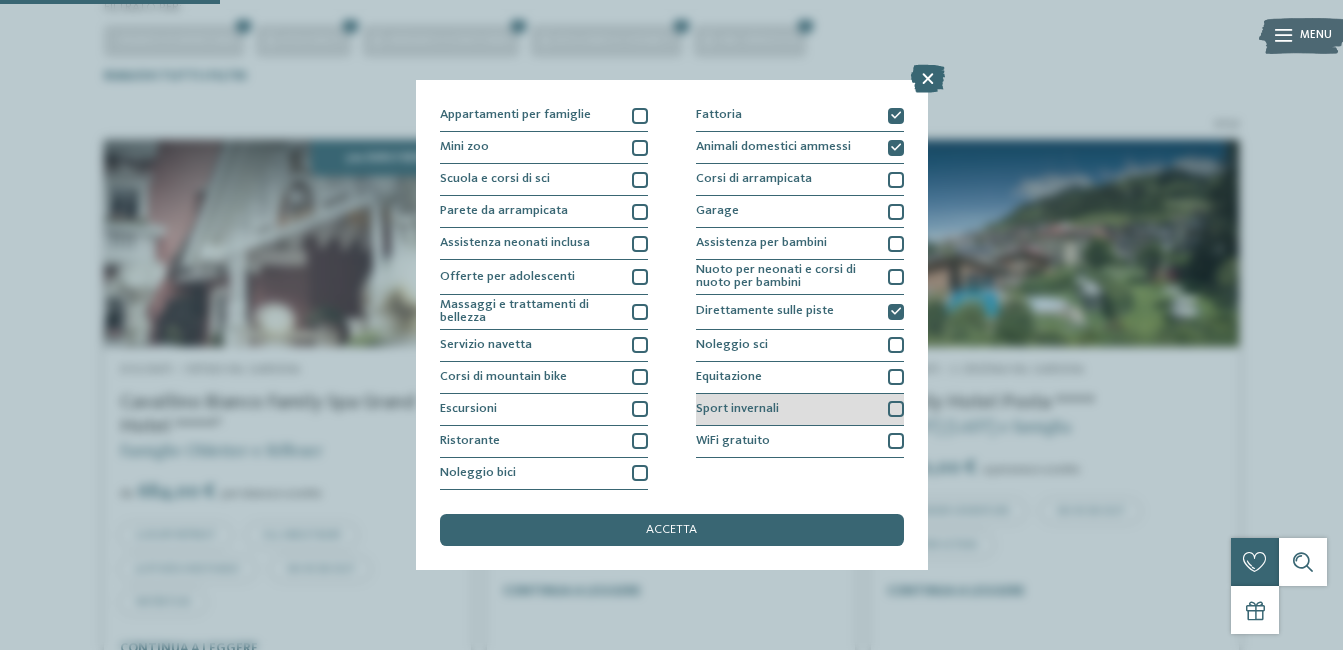 scroll, scrollTop: 494, scrollLeft: 0, axis: vertical 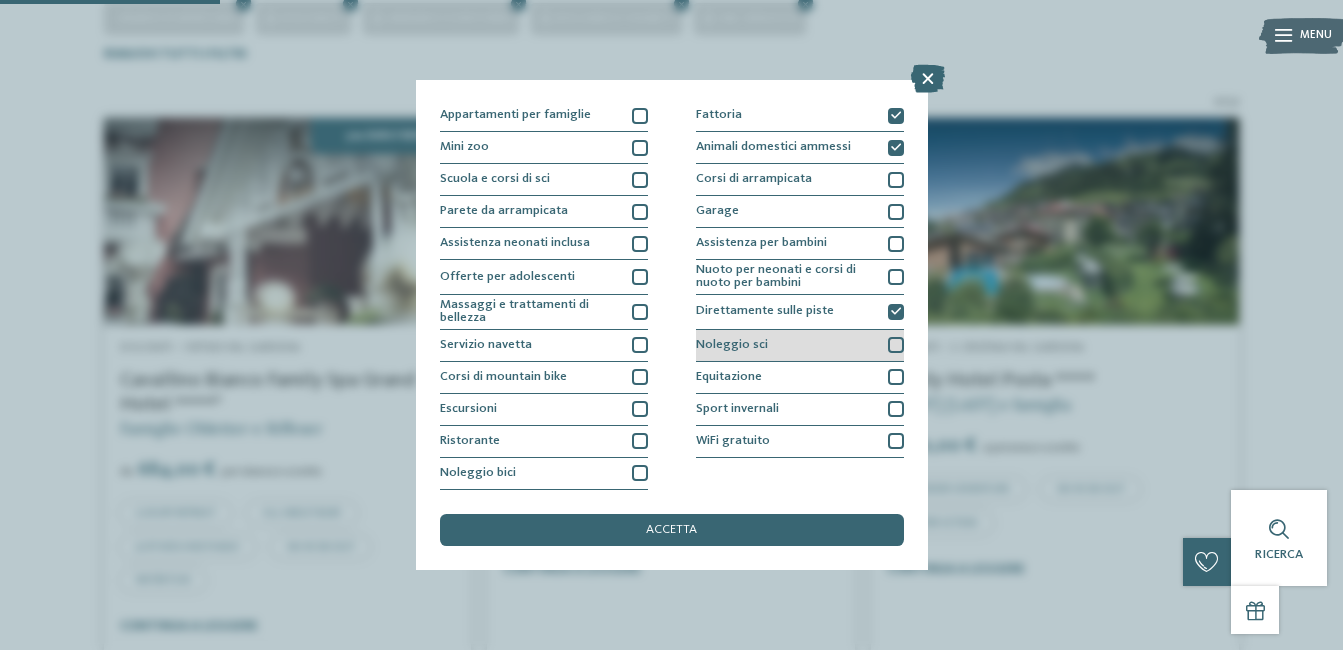 click at bounding box center (896, 345) 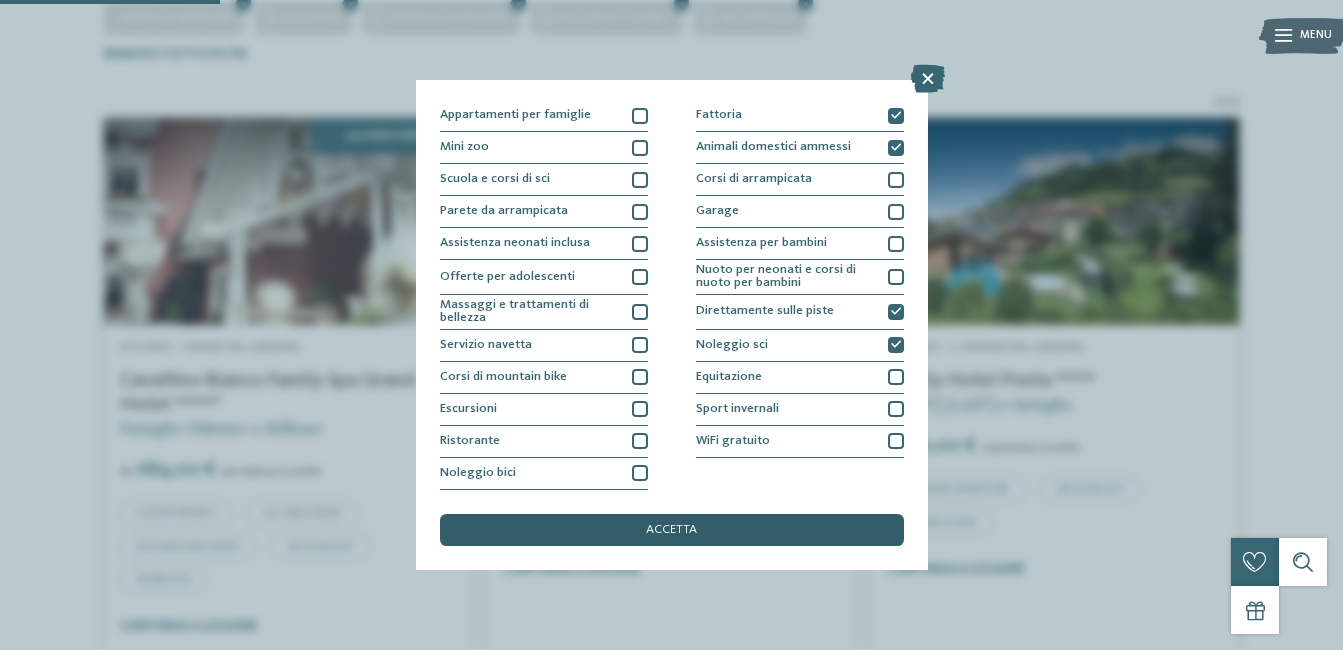 click on "accetta" at bounding box center (672, 530) 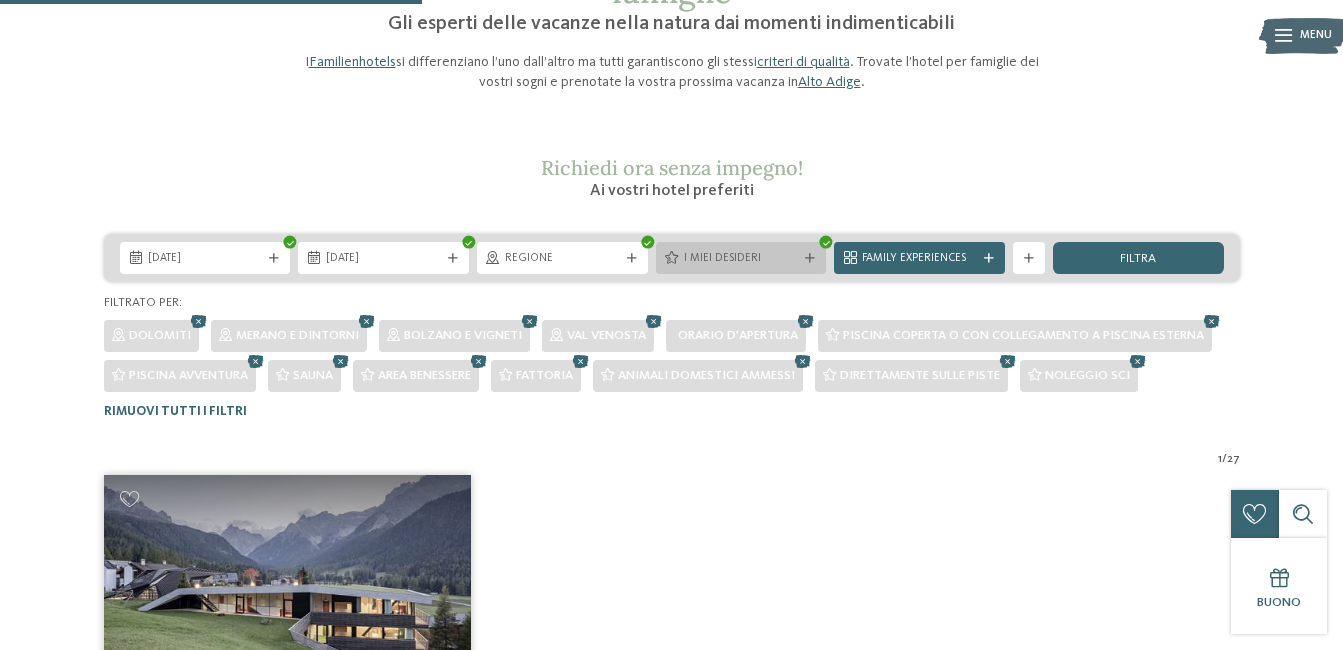 scroll, scrollTop: 134, scrollLeft: 0, axis: vertical 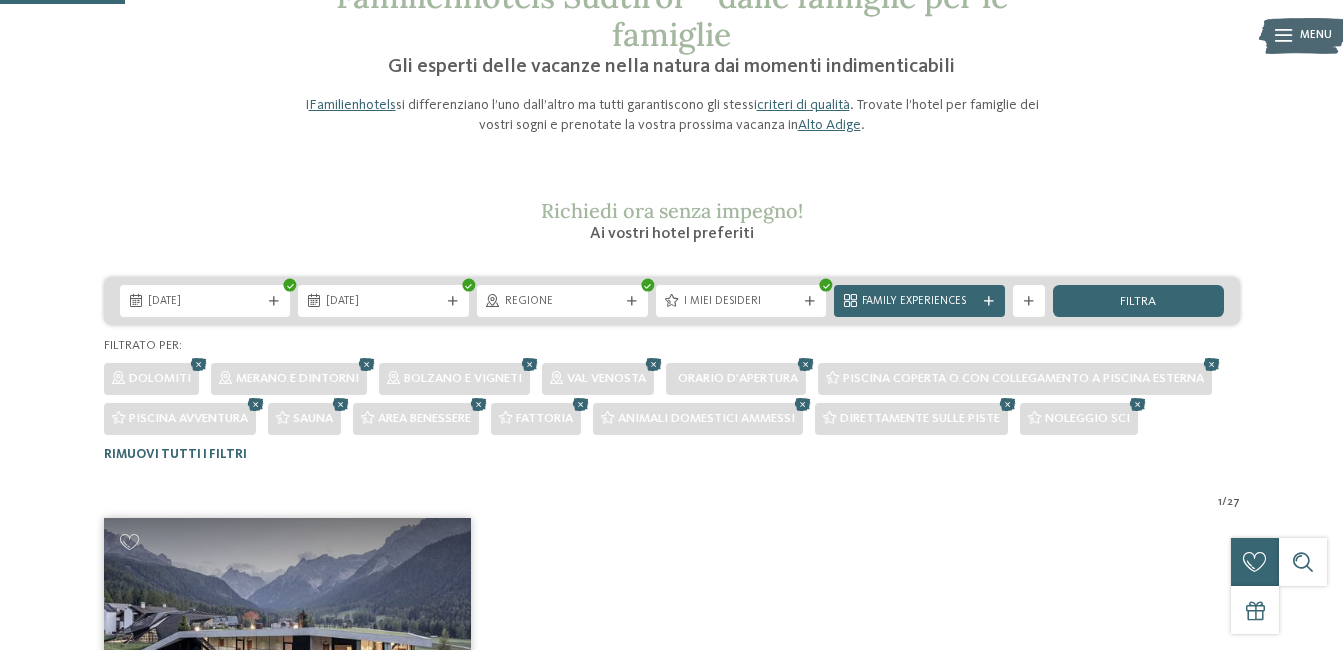 click at bounding box center [1138, 405] 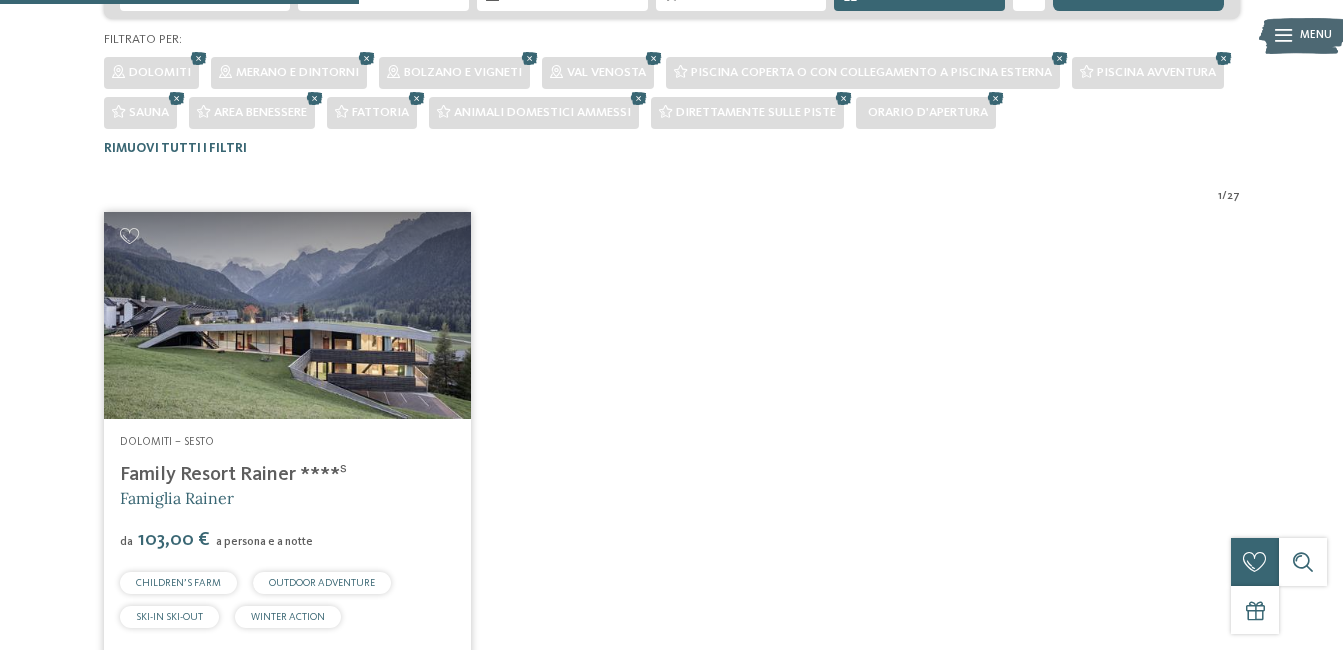 scroll, scrollTop: 234, scrollLeft: 0, axis: vertical 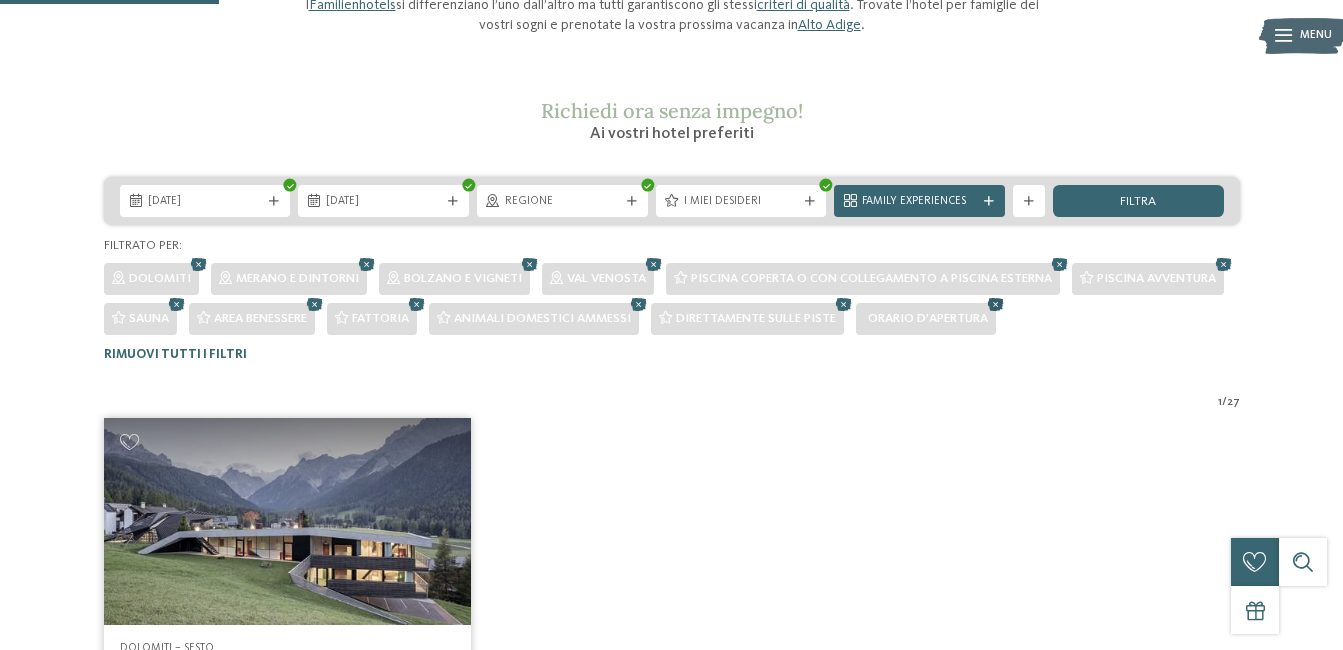 click at bounding box center (996, 305) 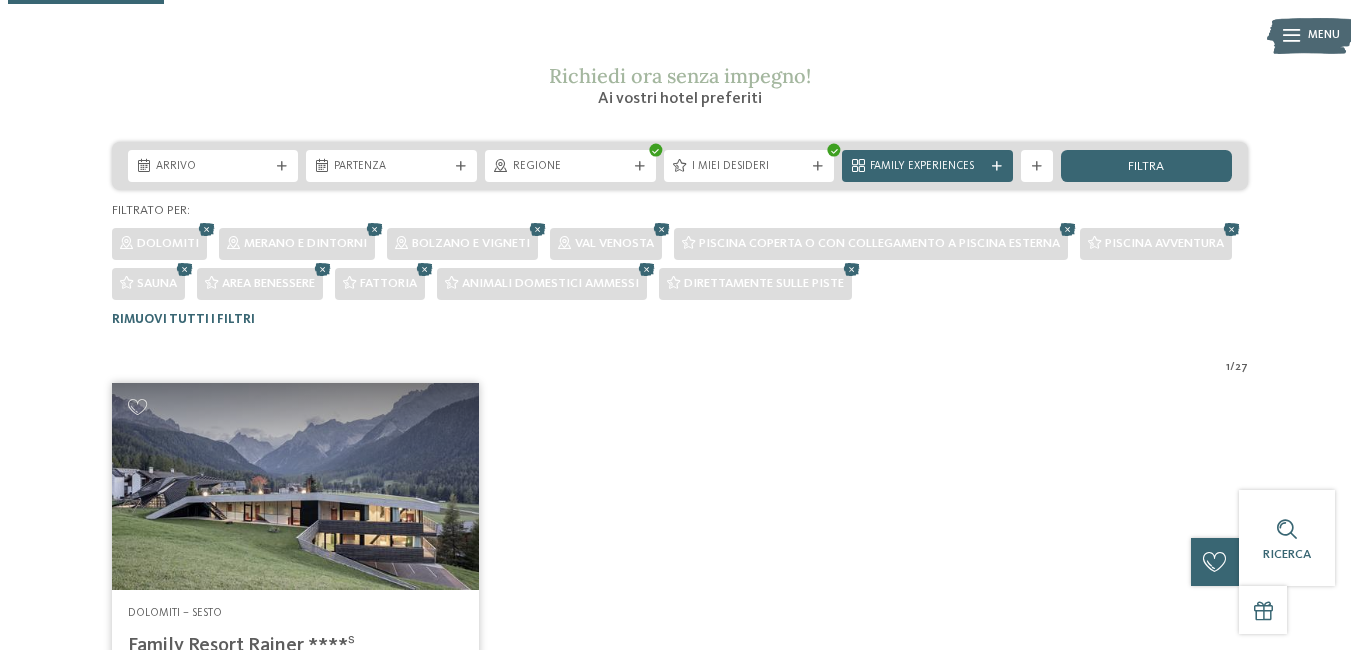 scroll, scrollTop: 134, scrollLeft: 0, axis: vertical 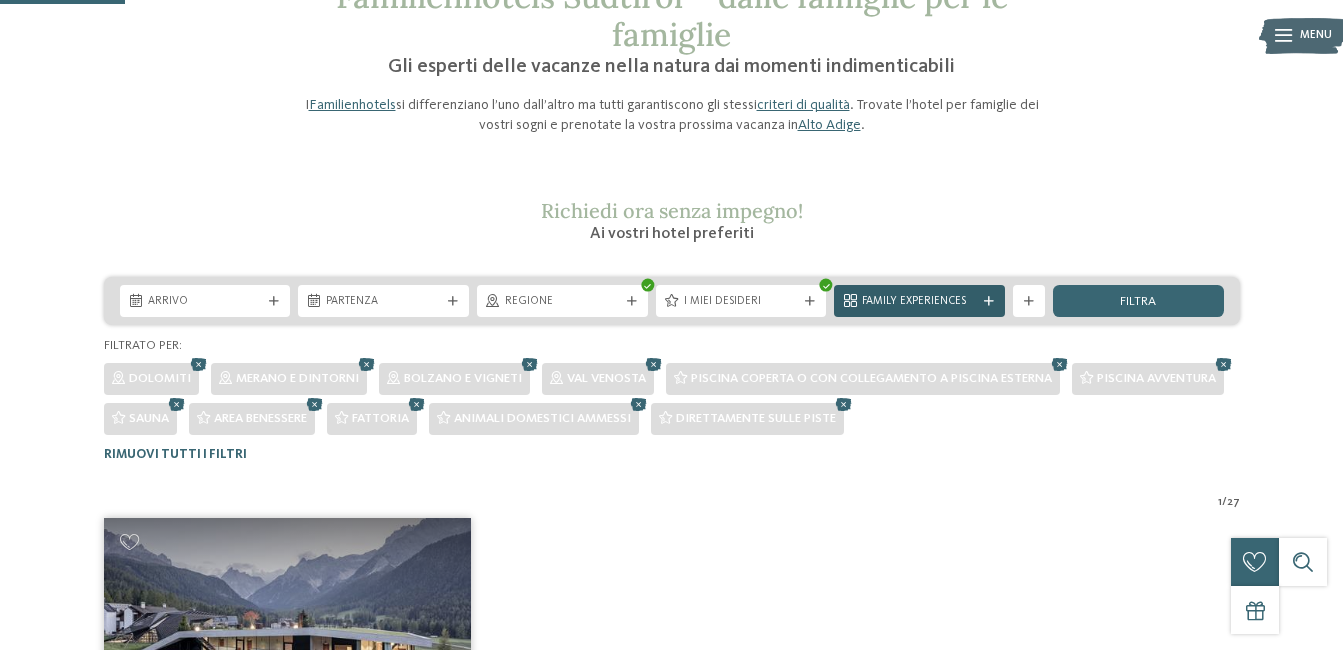click on "Family Experiences" at bounding box center (919, 302) 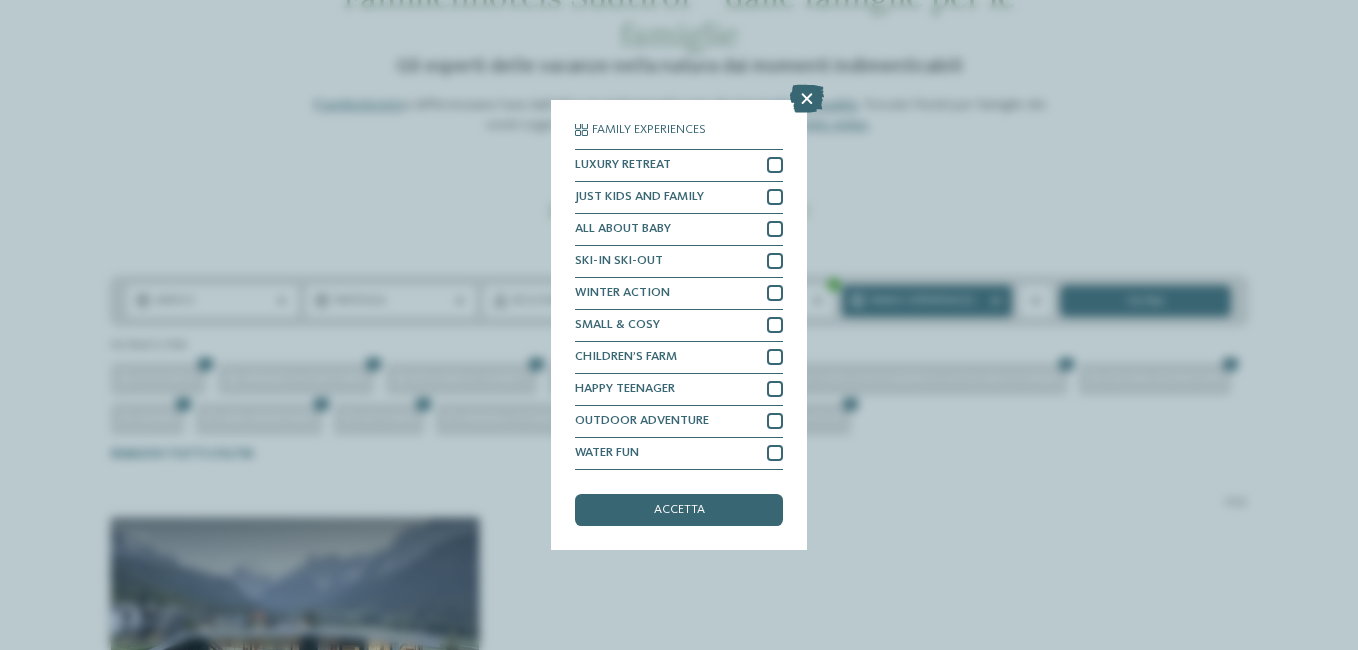 click at bounding box center (807, 99) 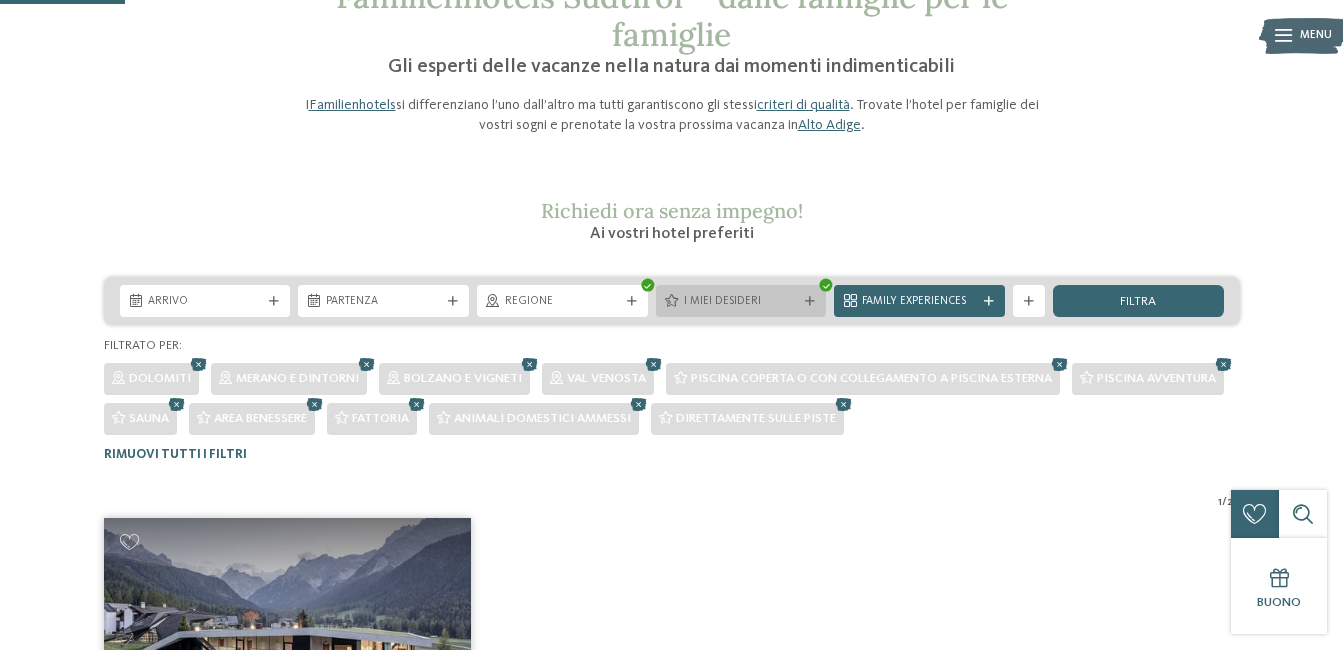 click at bounding box center [810, 302] 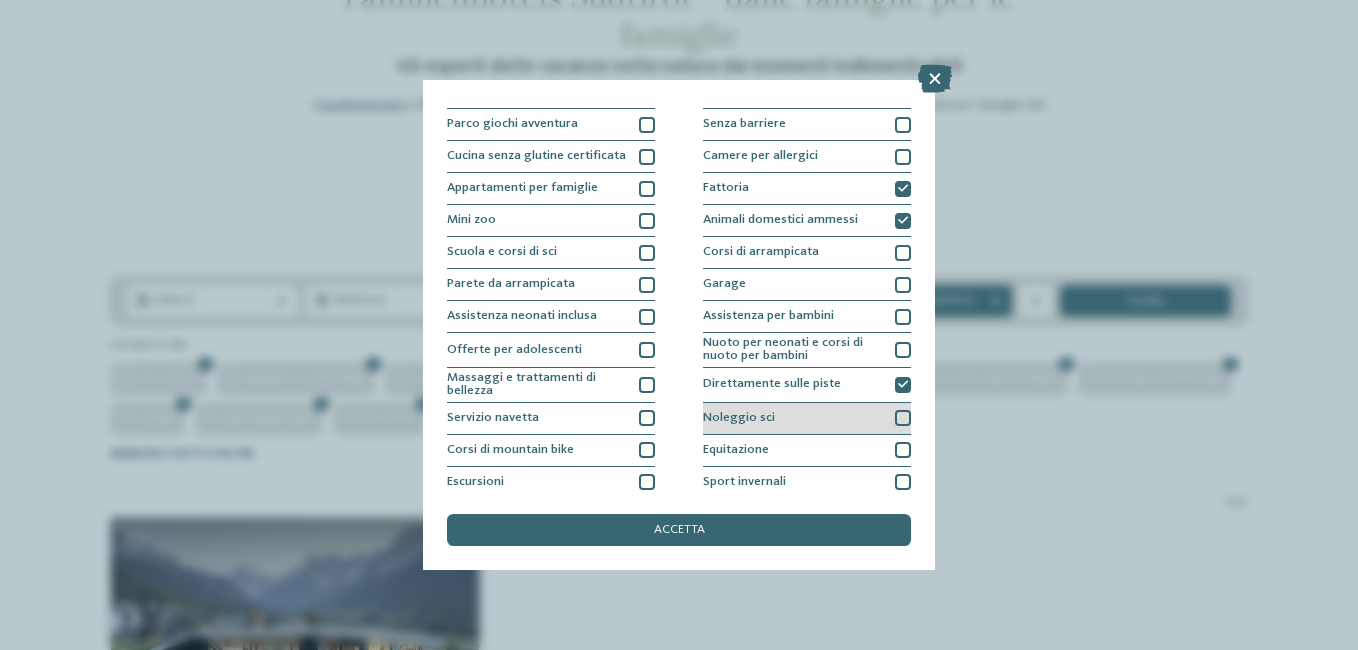 scroll, scrollTop: 192, scrollLeft: 0, axis: vertical 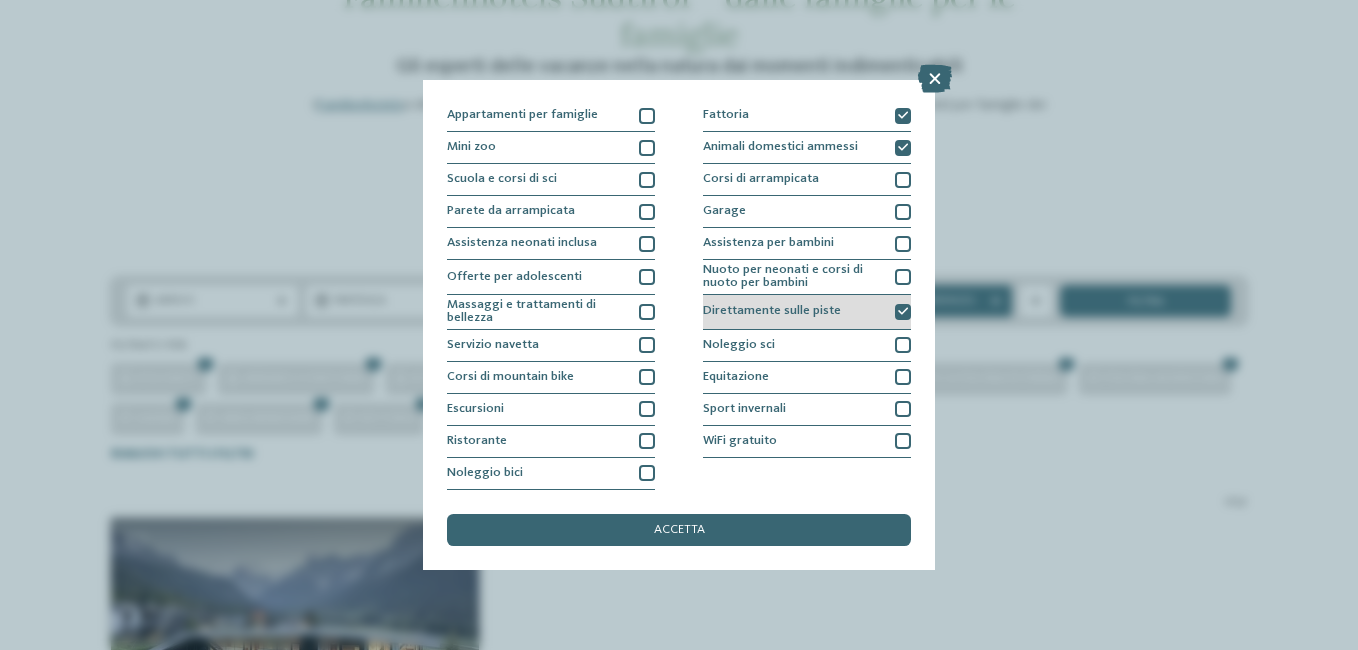 click at bounding box center (903, 312) 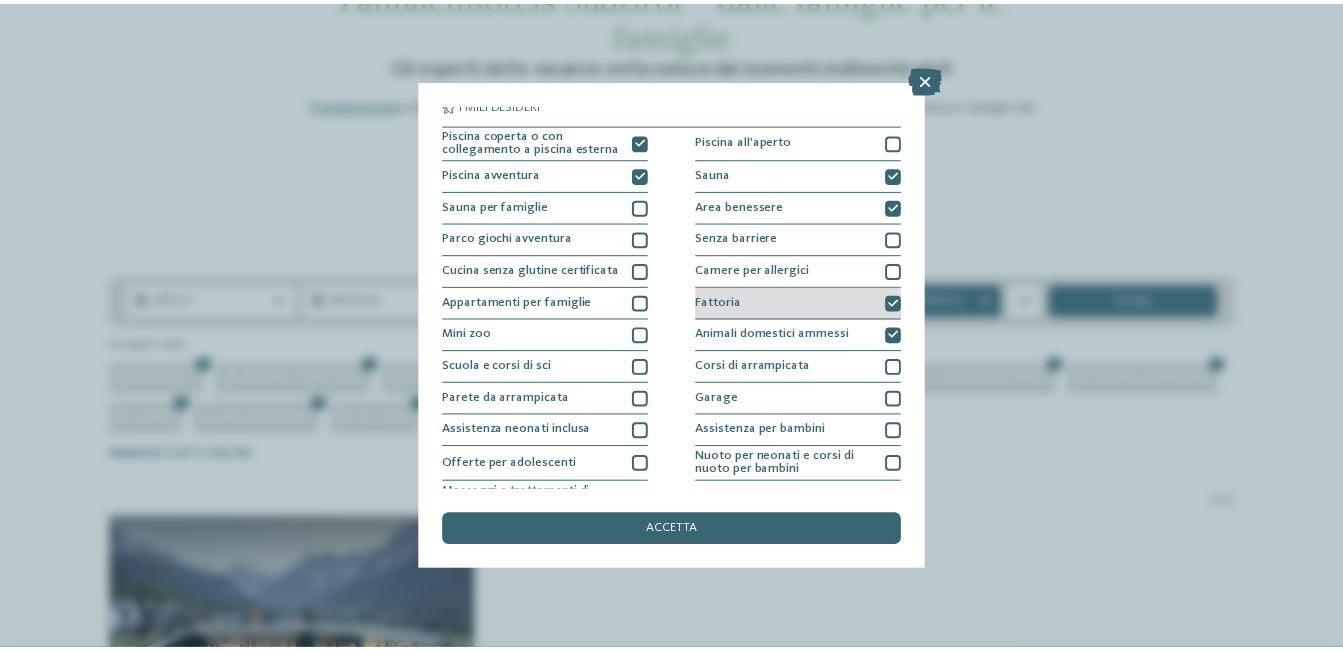 scroll, scrollTop: 0, scrollLeft: 0, axis: both 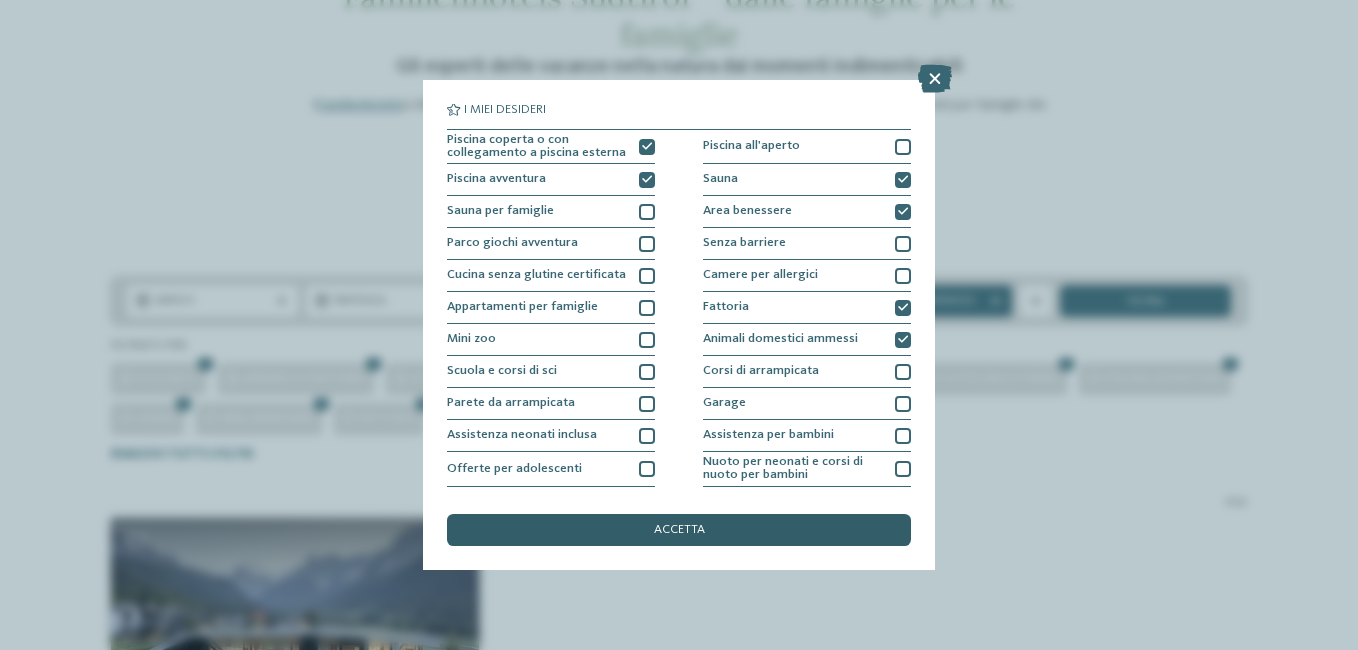 click on "accetta" at bounding box center [679, 530] 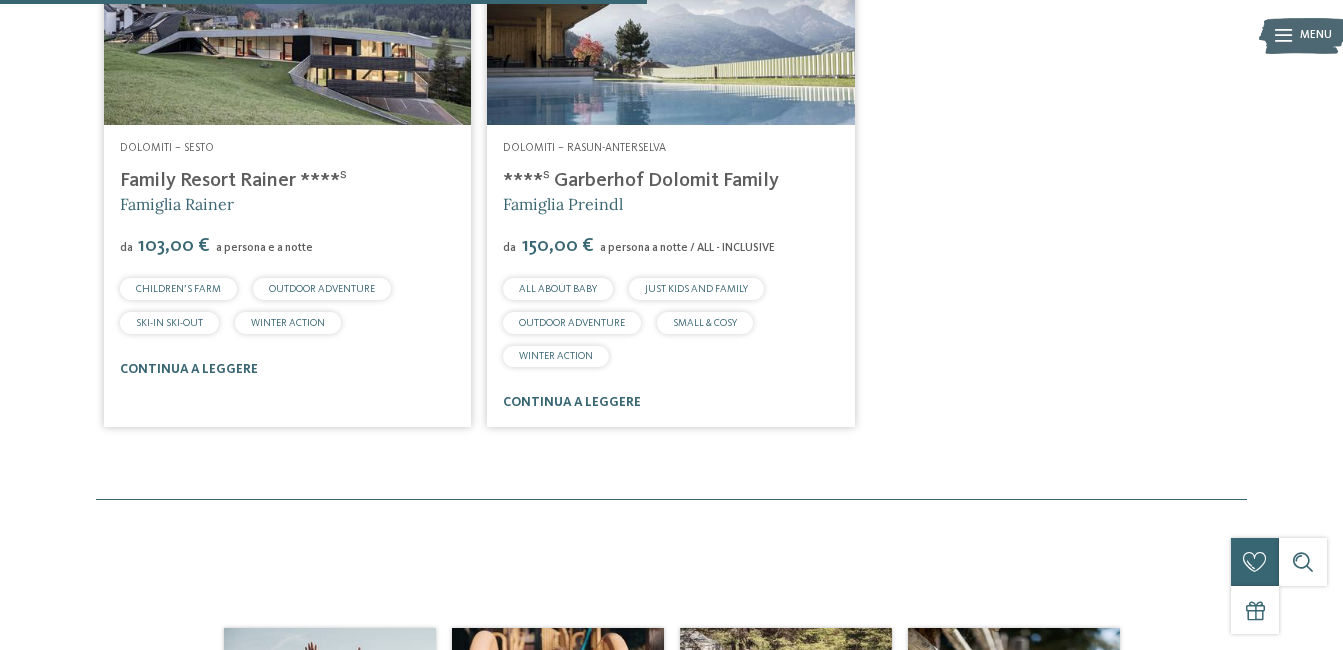 scroll, scrollTop: 634, scrollLeft: 0, axis: vertical 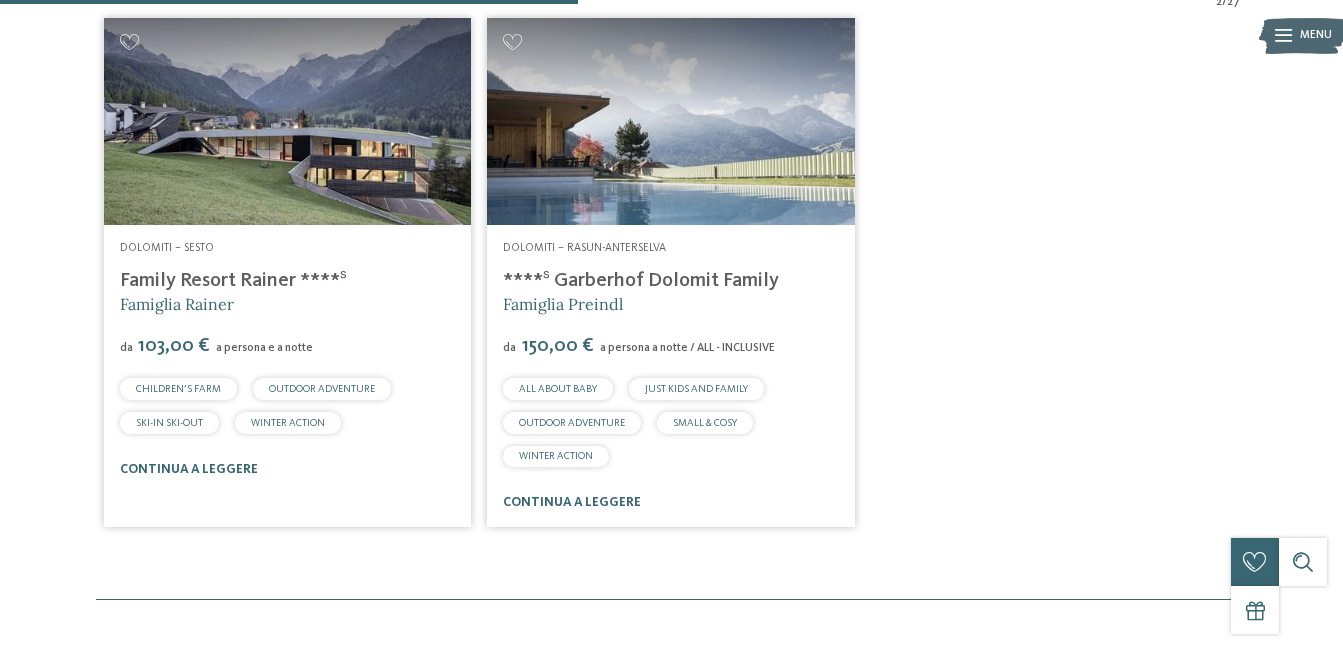 click at bounding box center (288, 121) 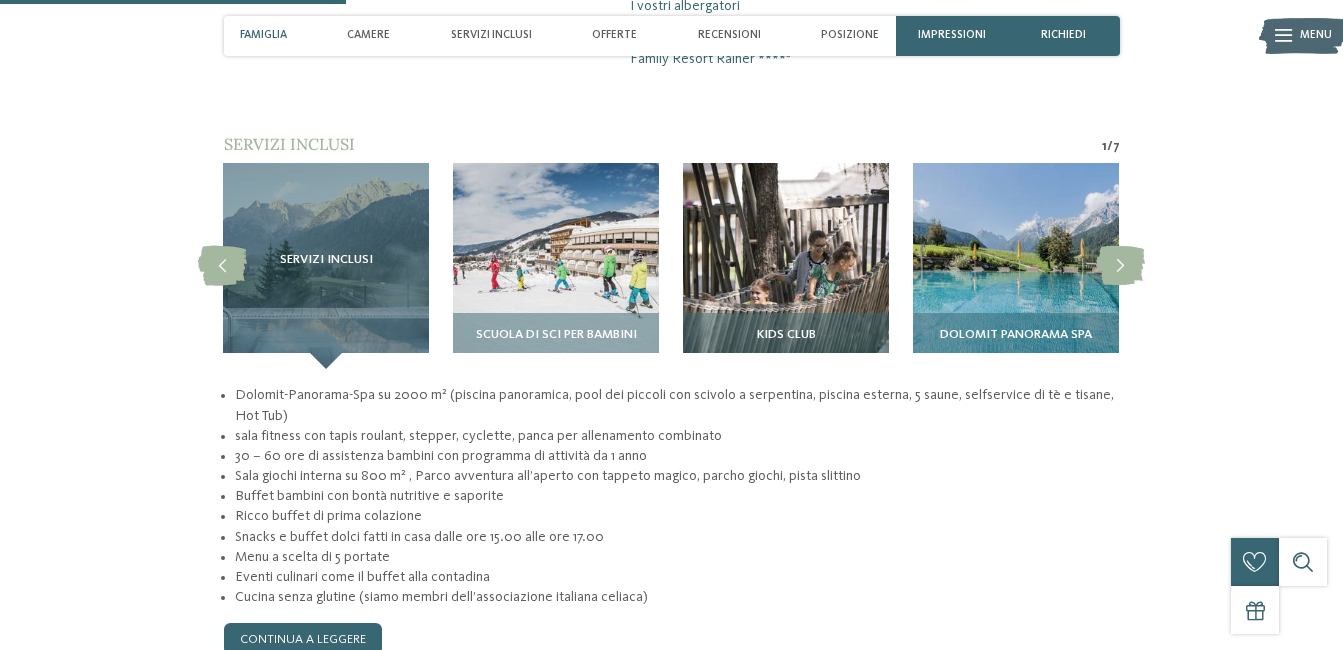 scroll, scrollTop: 1300, scrollLeft: 0, axis: vertical 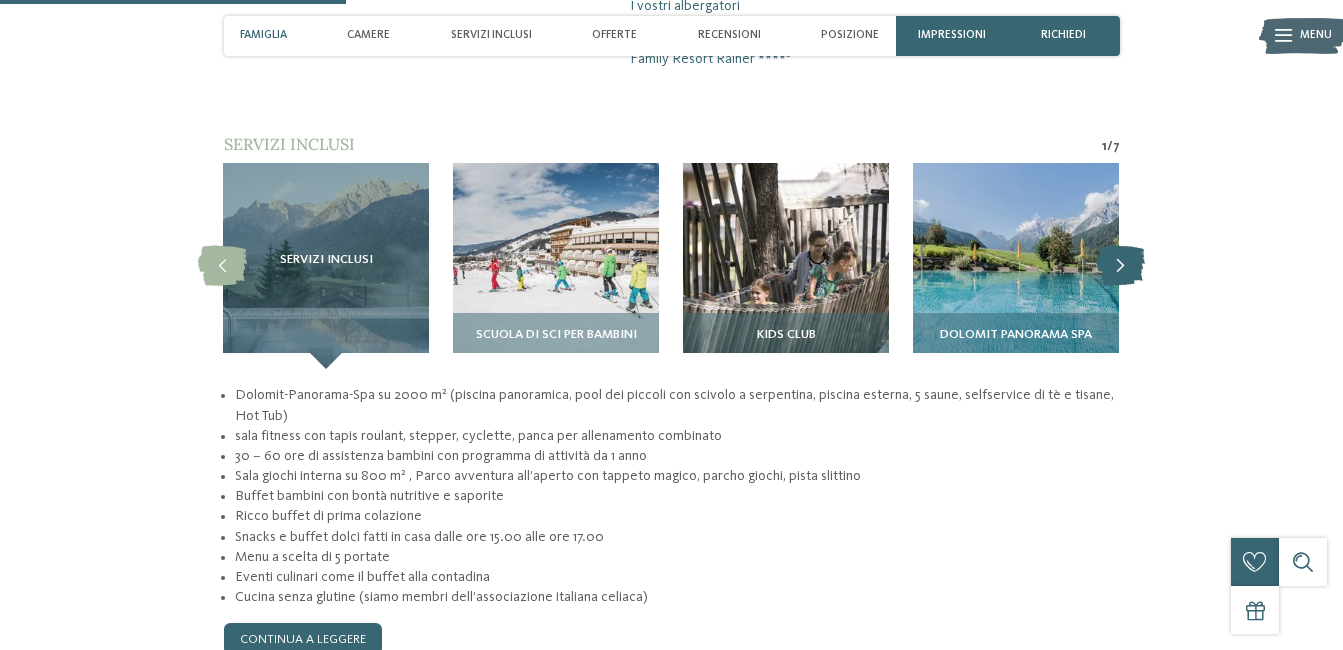 click at bounding box center (1120, 266) 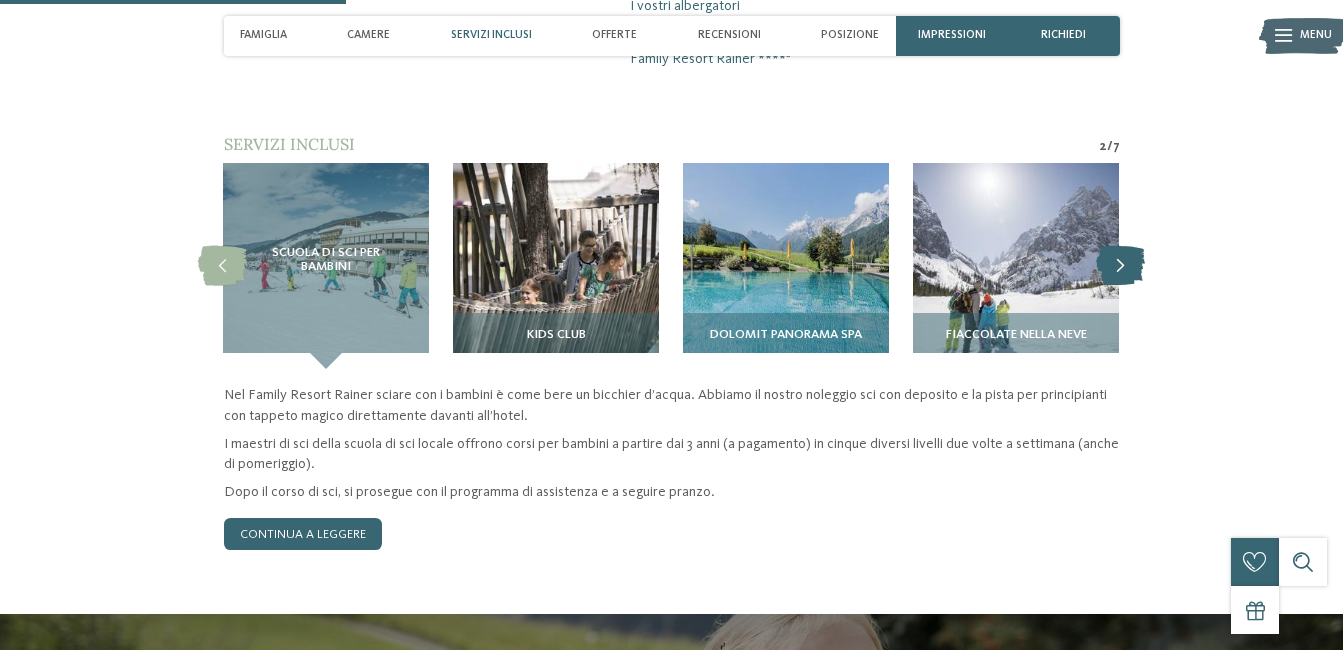 click at bounding box center [1120, 266] 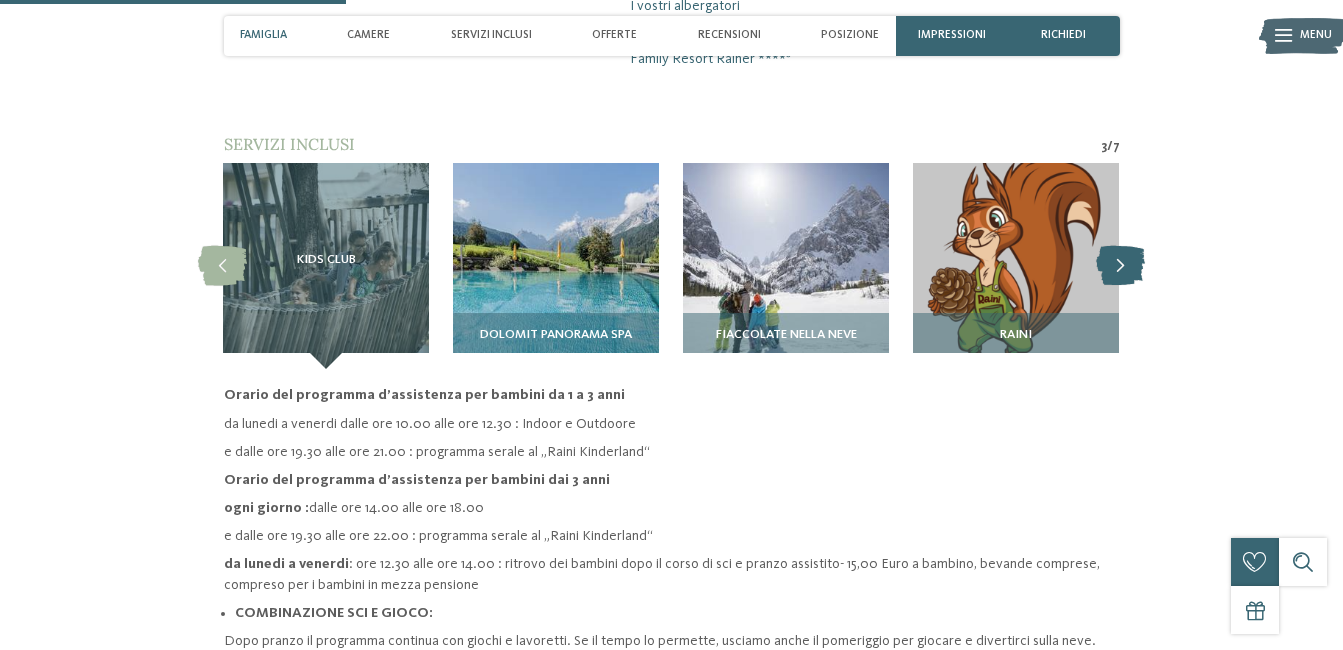click at bounding box center [1120, 266] 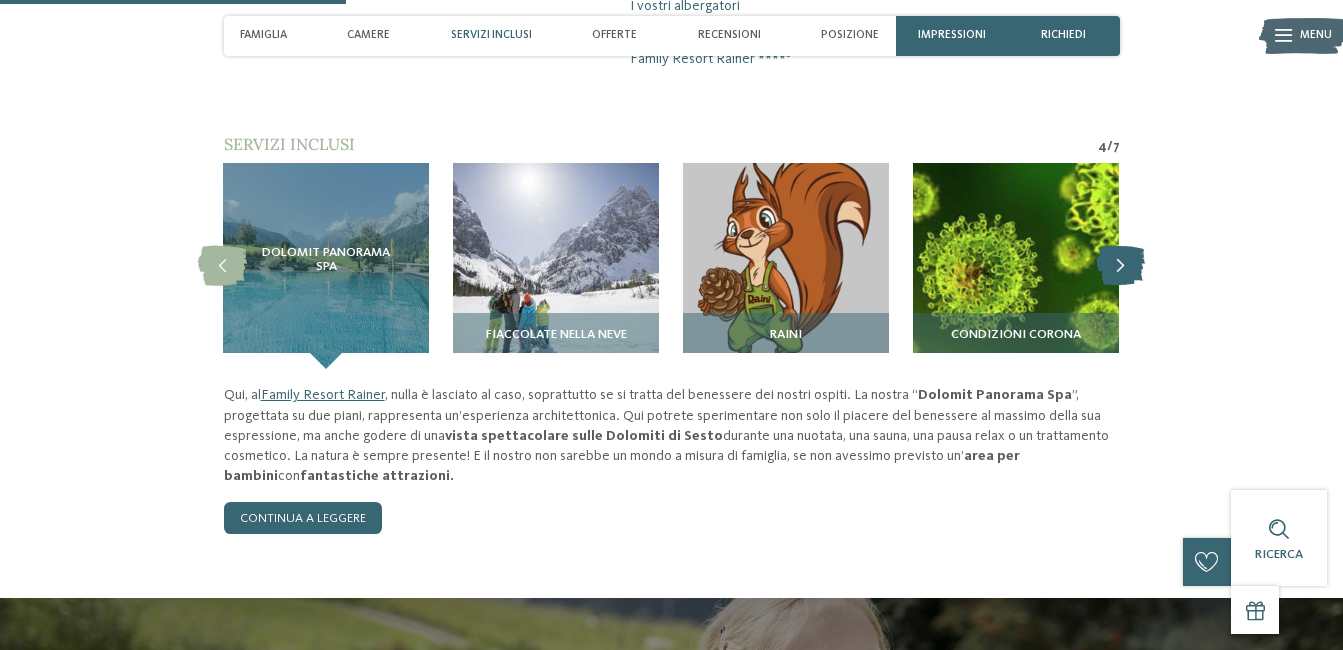 click at bounding box center [1120, 266] 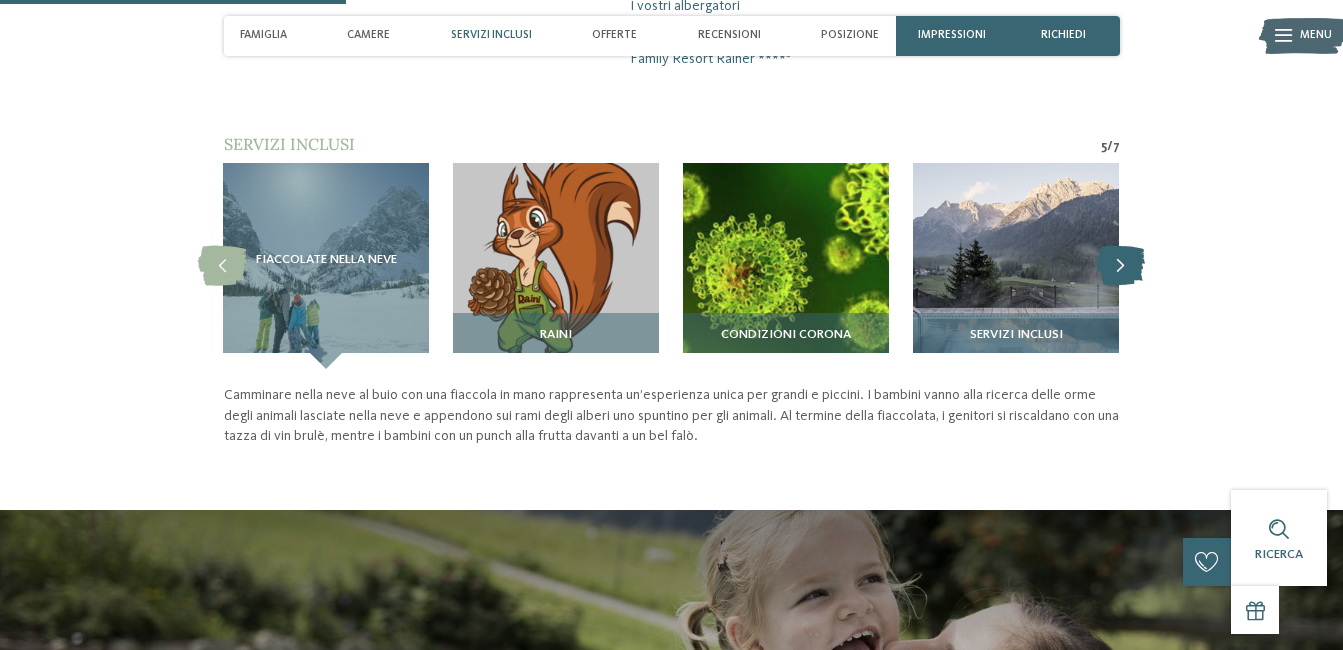 click at bounding box center [1120, 266] 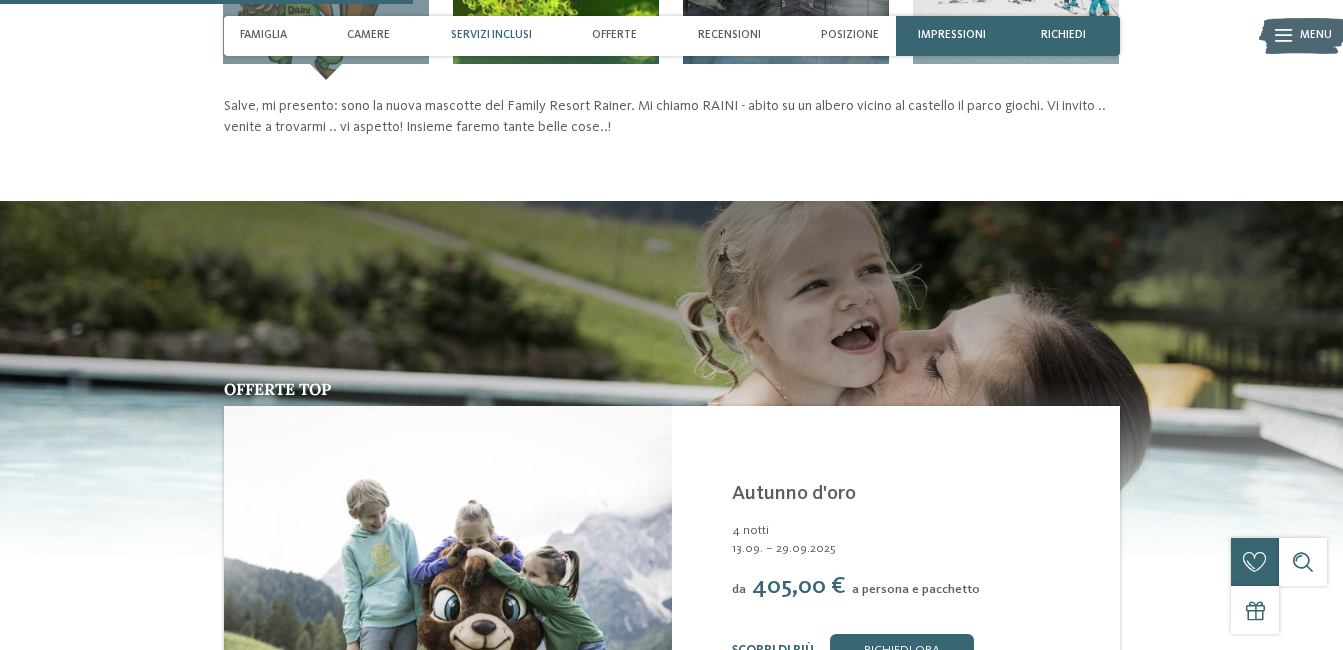 scroll, scrollTop: 1800, scrollLeft: 0, axis: vertical 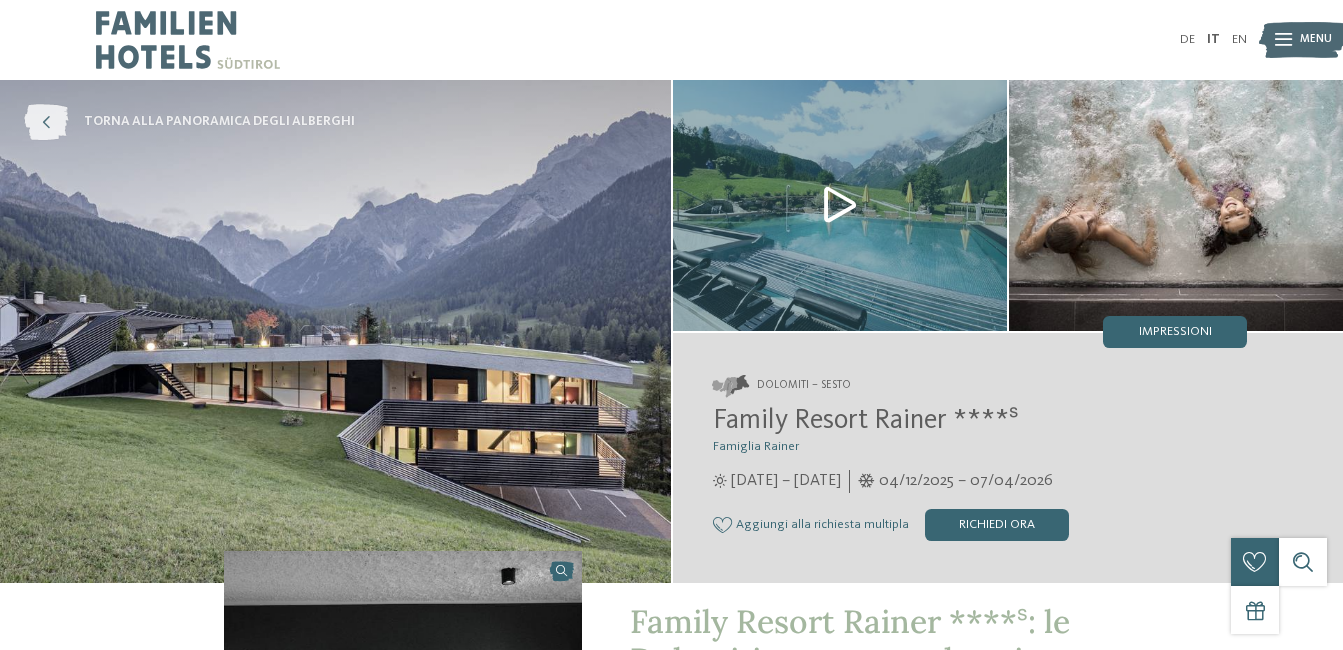 drag, startPoint x: 53, startPoint y: 116, endPoint x: 66, endPoint y: 133, distance: 21.400934 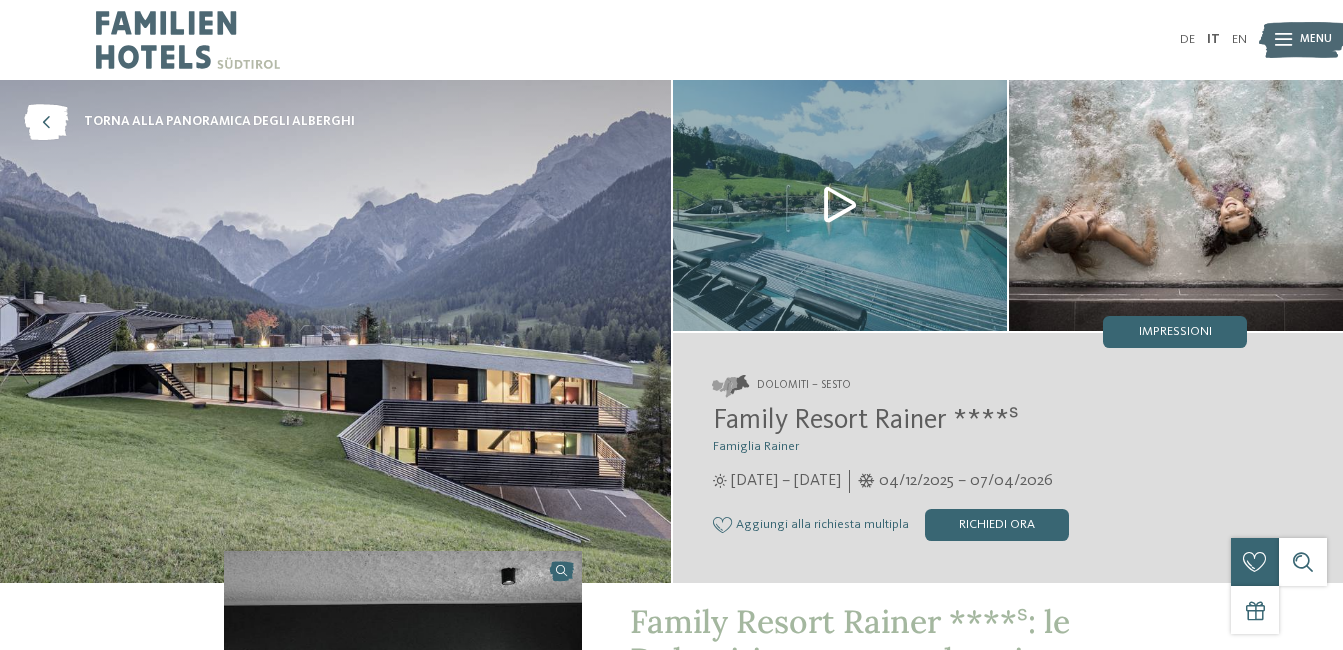 click at bounding box center (188, 40) 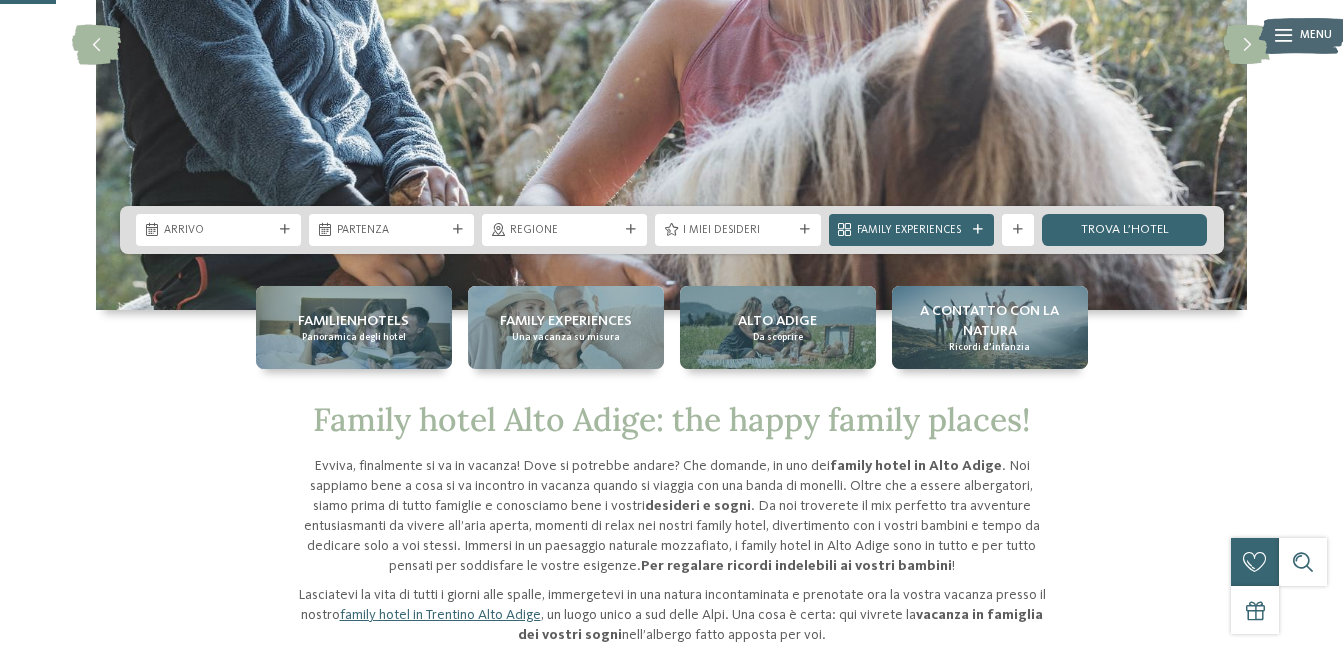 scroll, scrollTop: 300, scrollLeft: 0, axis: vertical 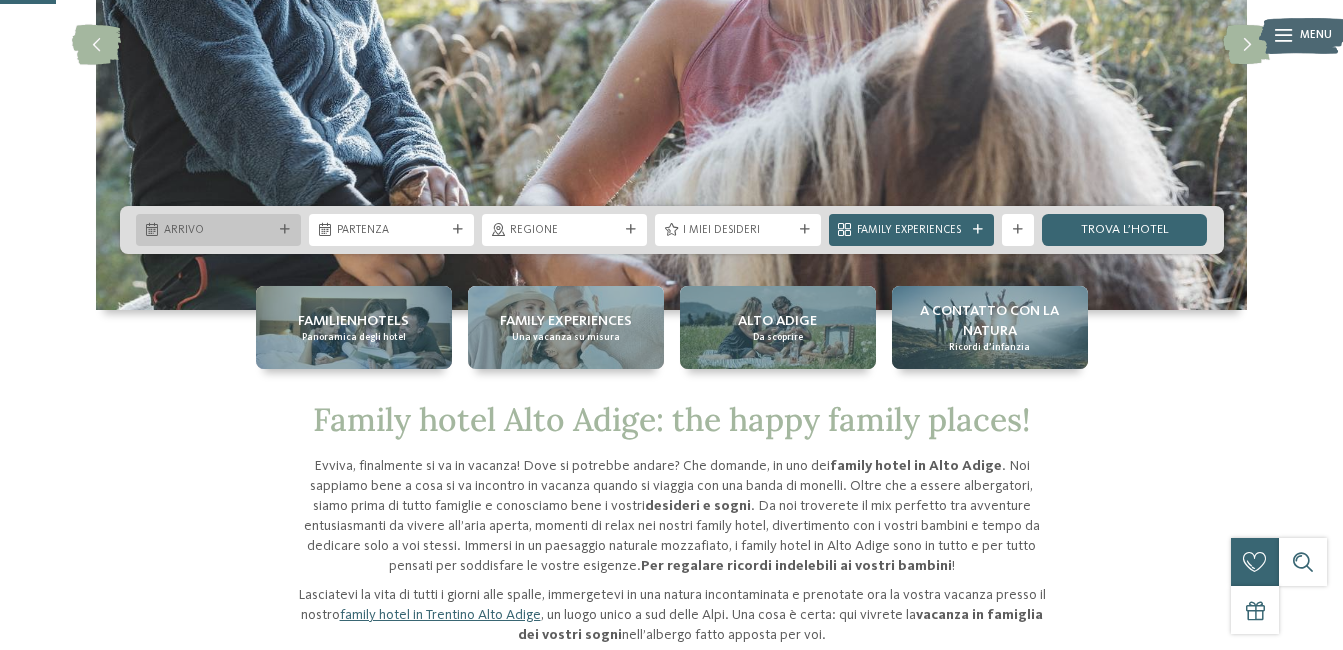 click on "Solo un momento – il sito web sta caricando …
DE
IT" at bounding box center (671, 3679) 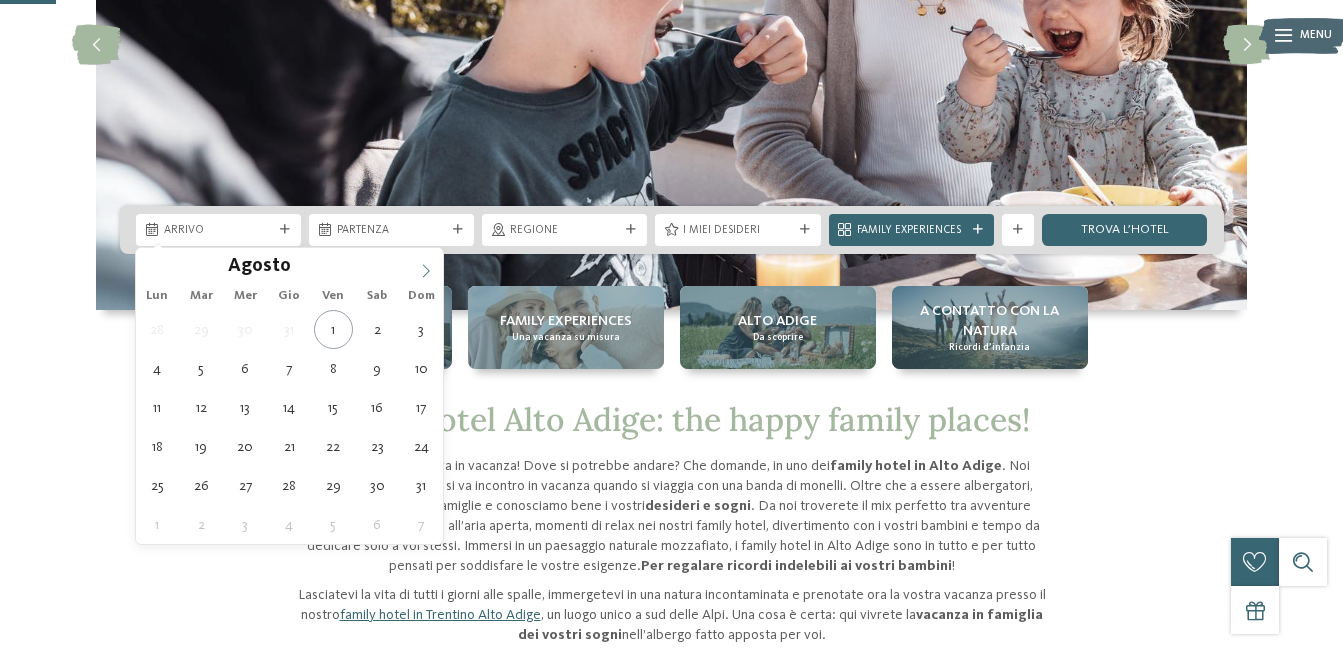 click at bounding box center (426, 265) 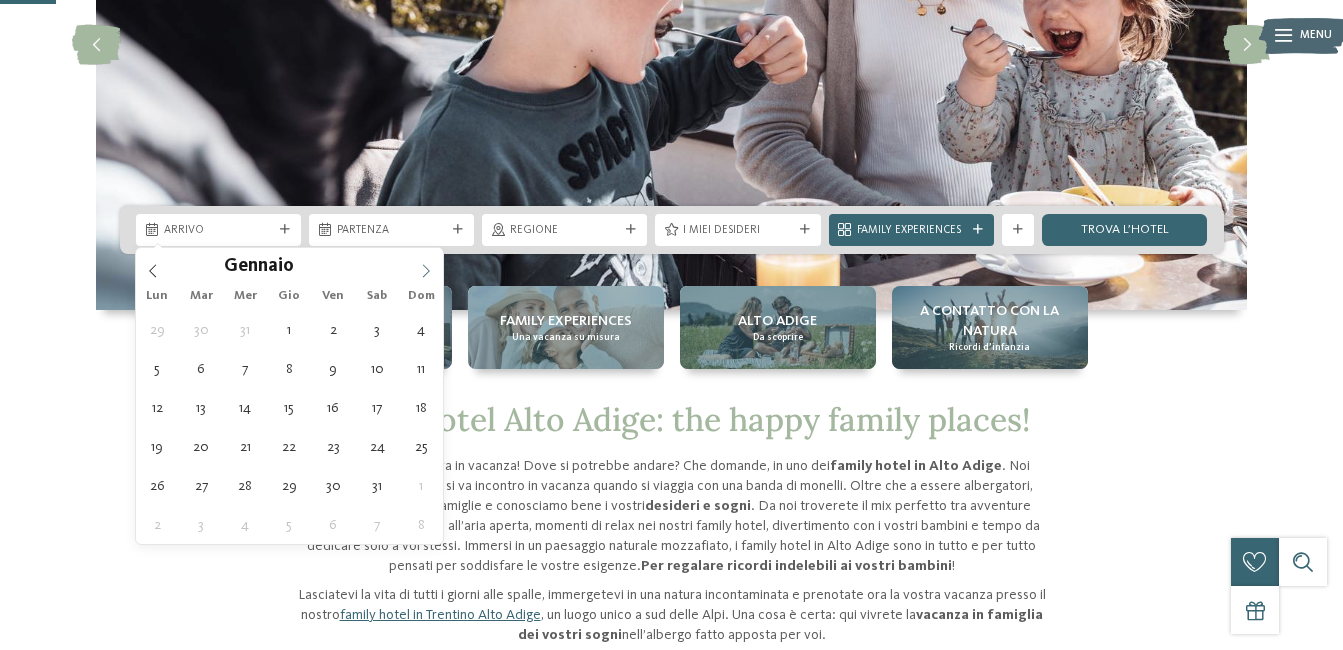 click 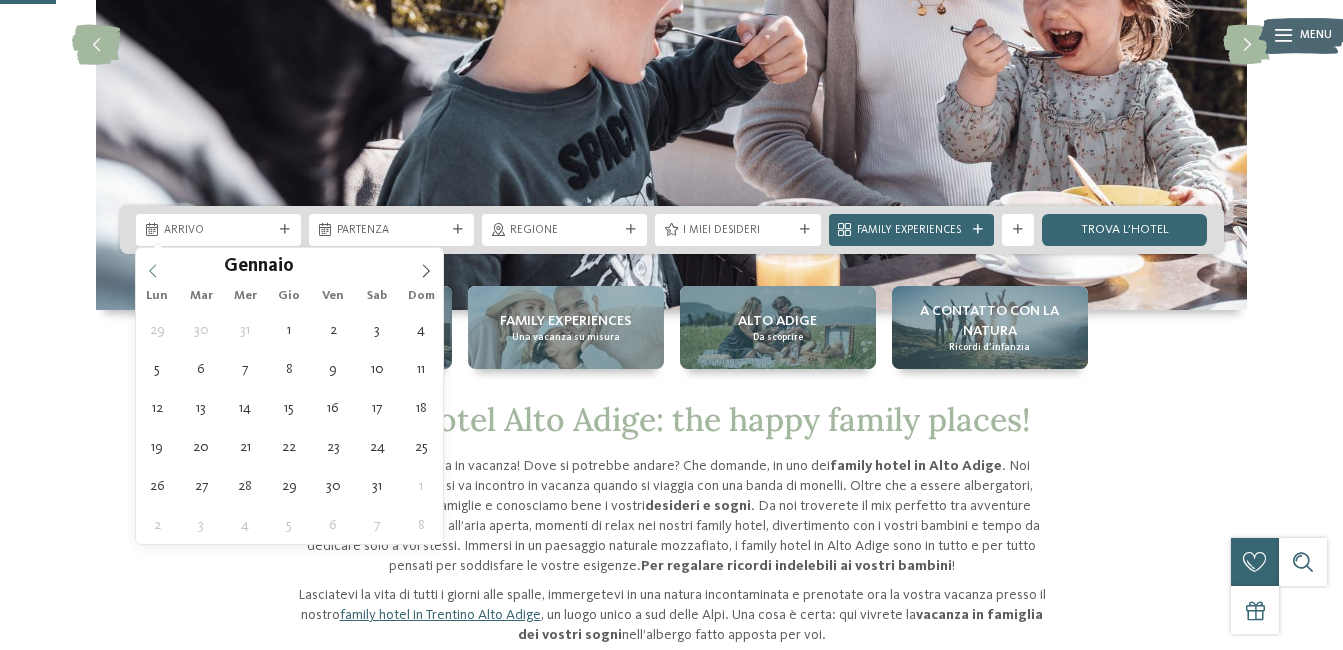type on "****" 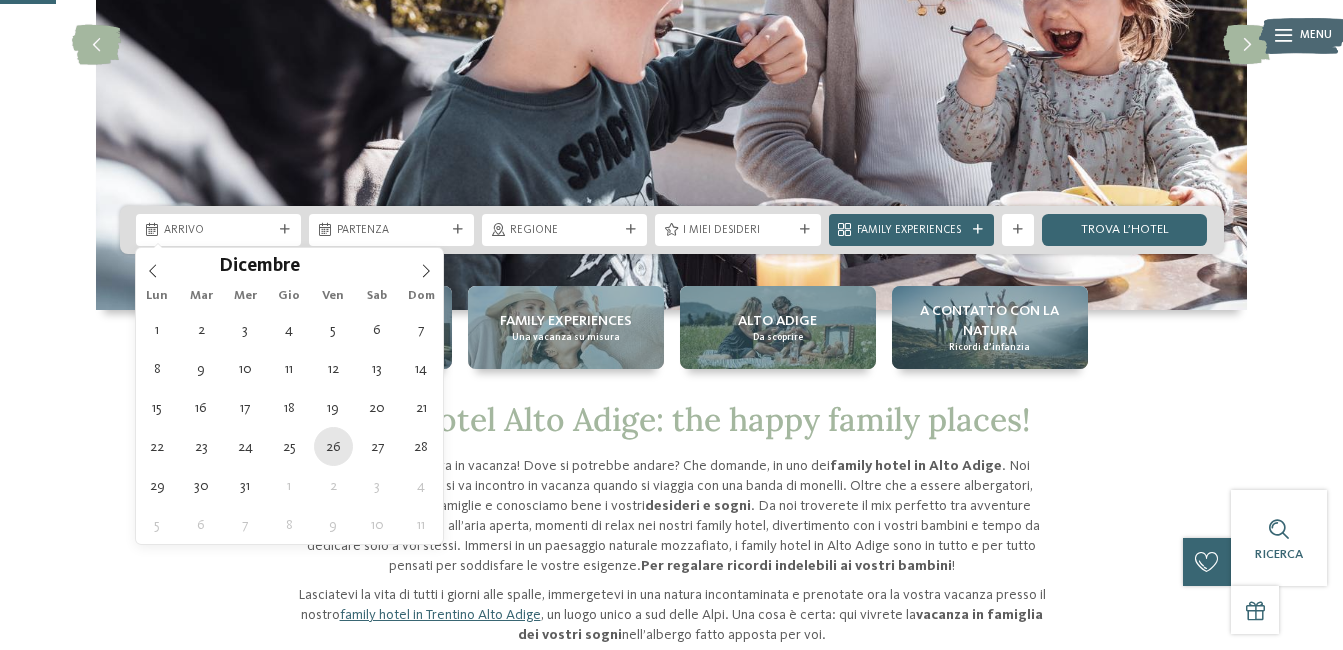 type on "26.12.2025" 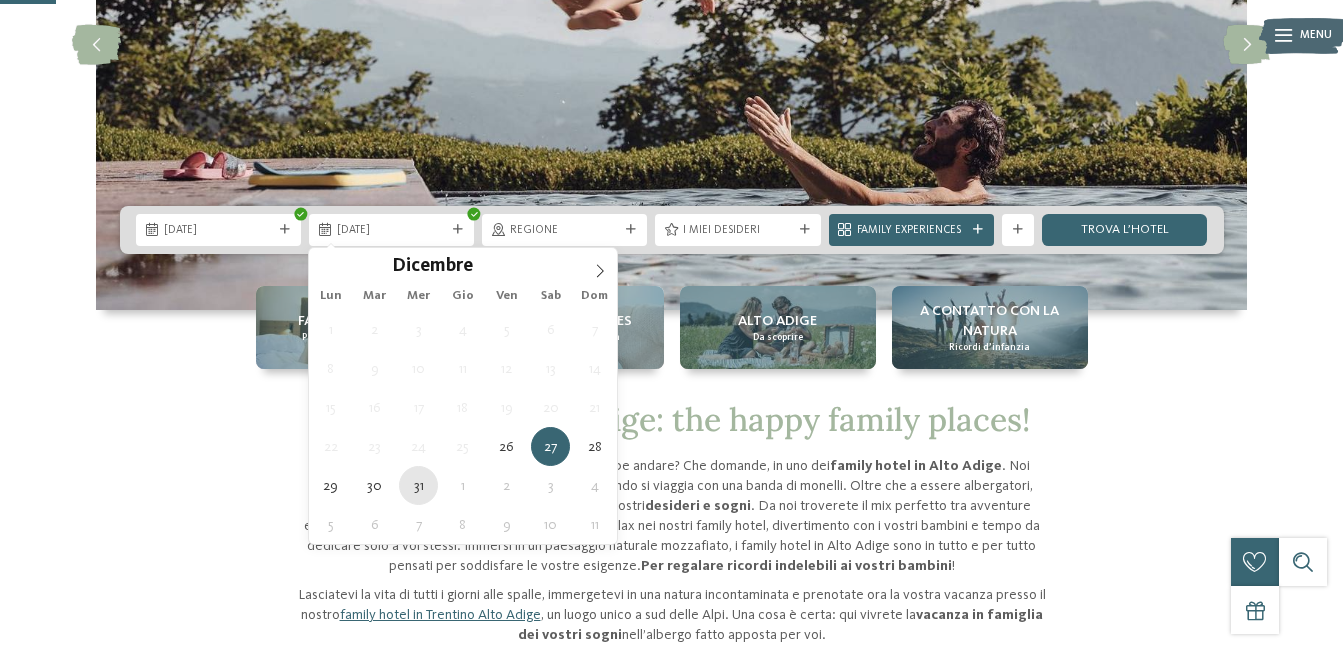 type on "31.12.2025" 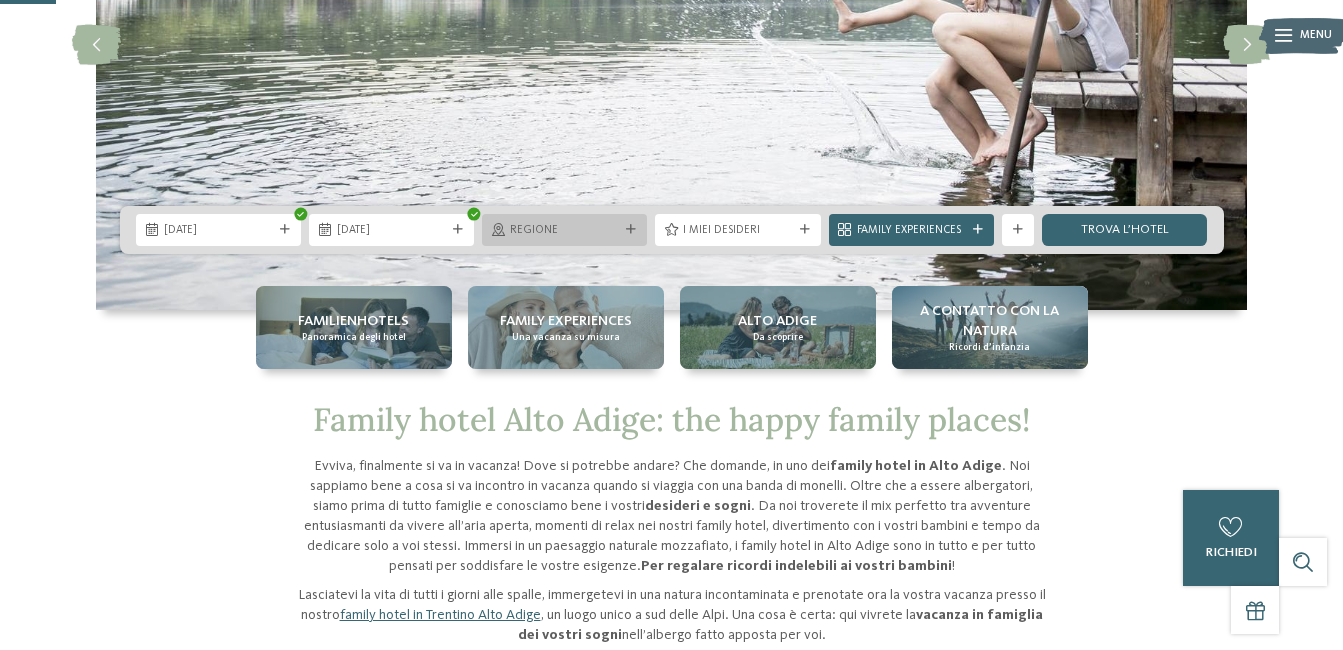 click on "Regione" at bounding box center [564, 231] 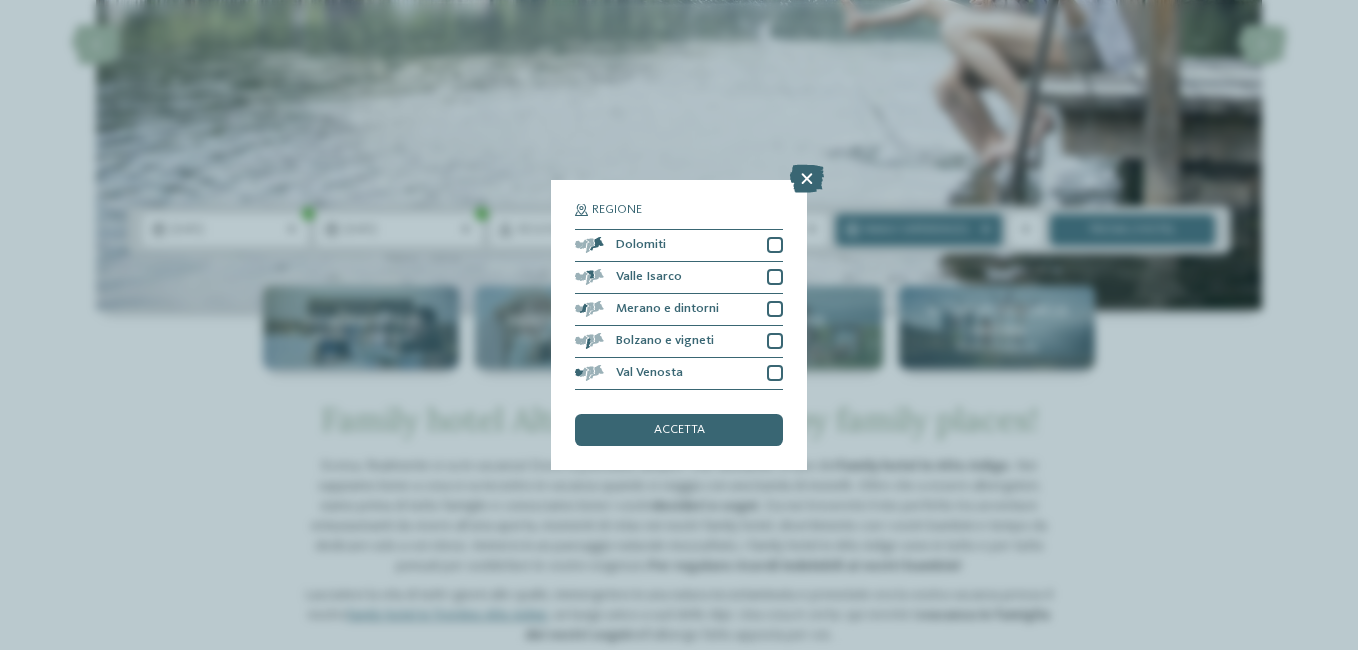 click on "Regione
Dolomiti" at bounding box center [679, 325] 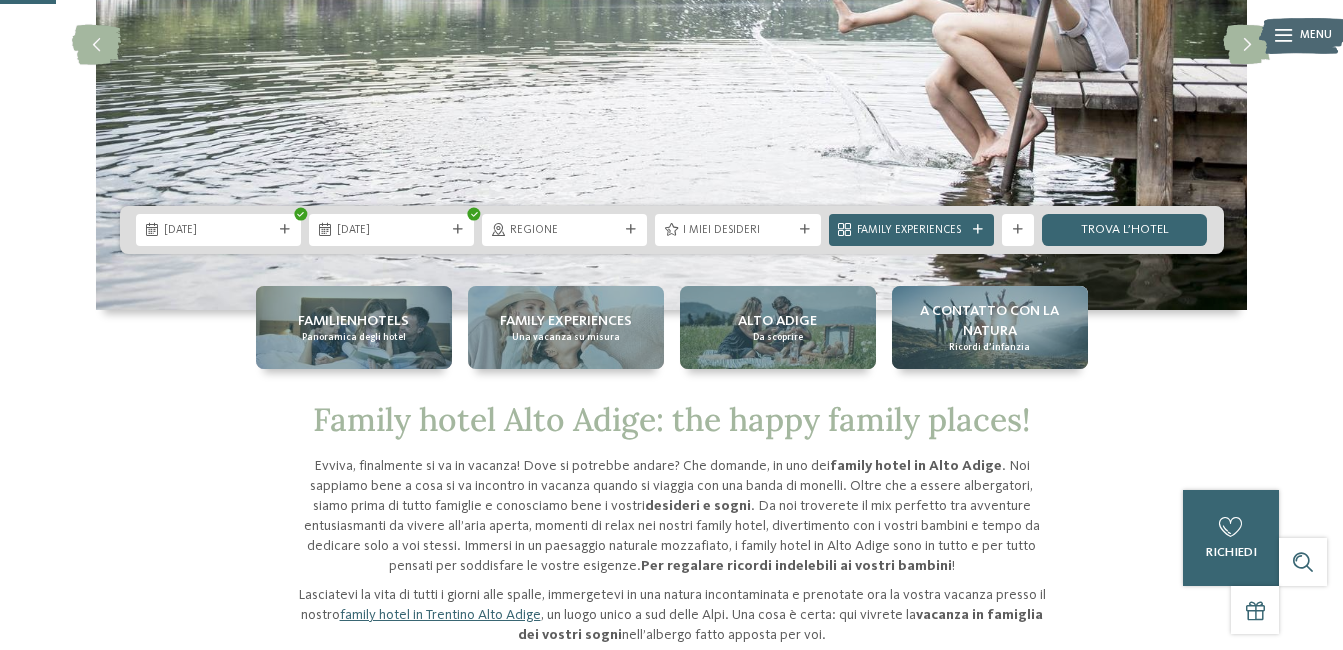 click on "I miei desideri" at bounding box center [737, 231] 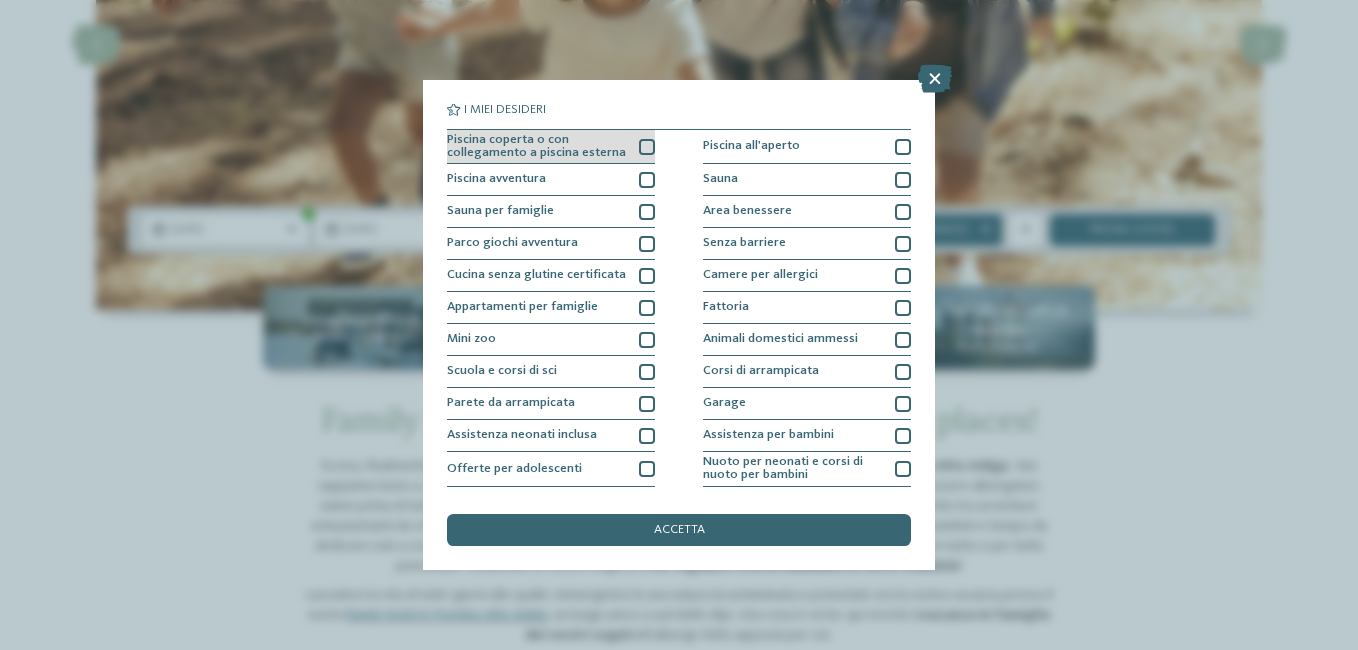 click on "Piscina coperta o con collegamento a piscina esterna" at bounding box center [551, 147] 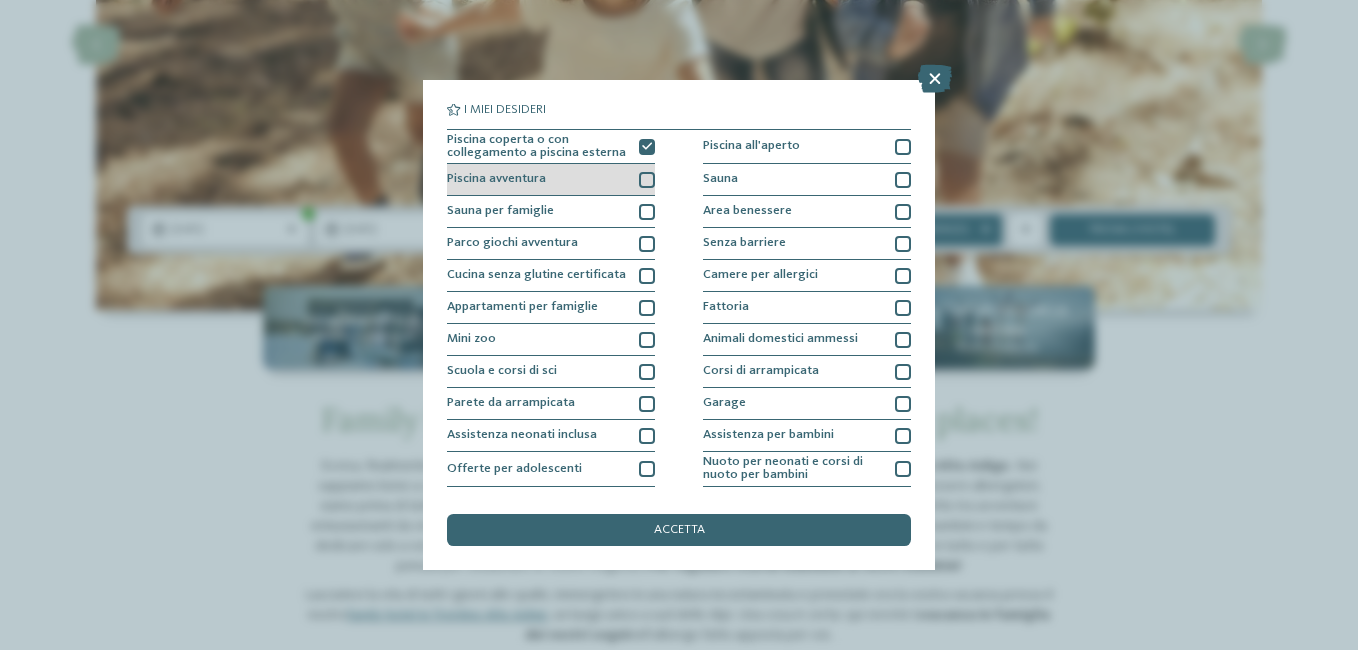 click at bounding box center [647, 180] 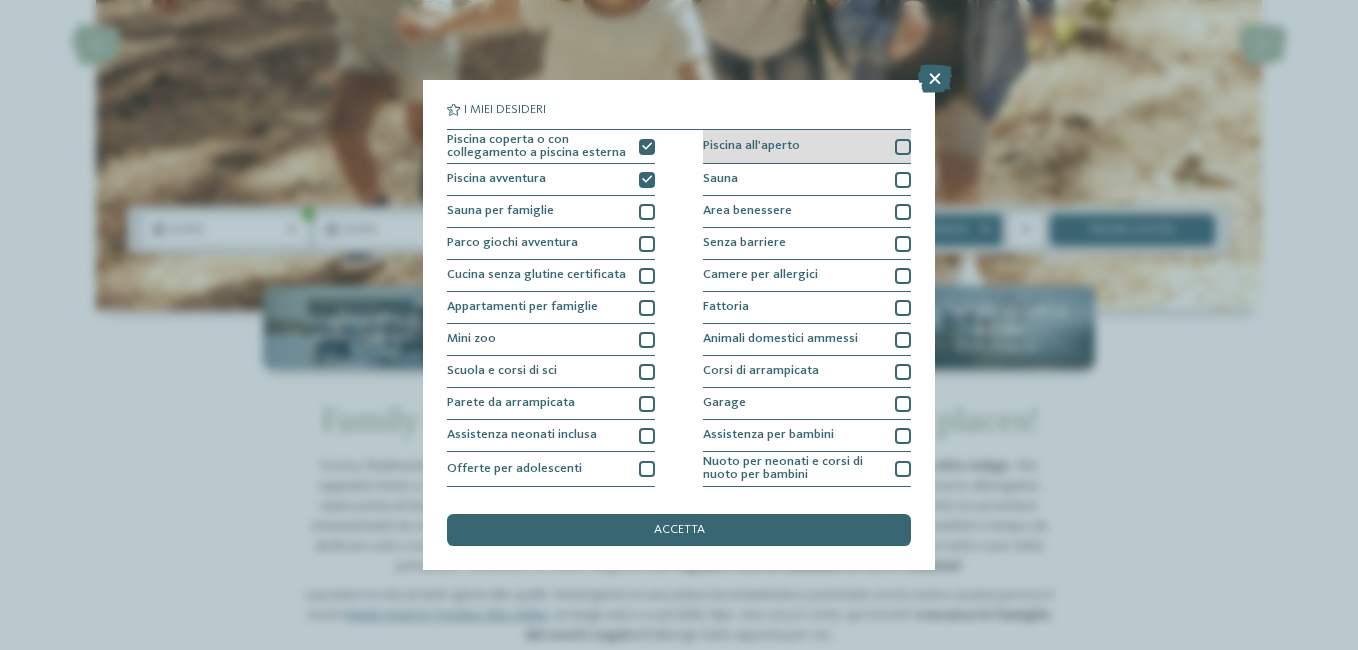 click at bounding box center [903, 147] 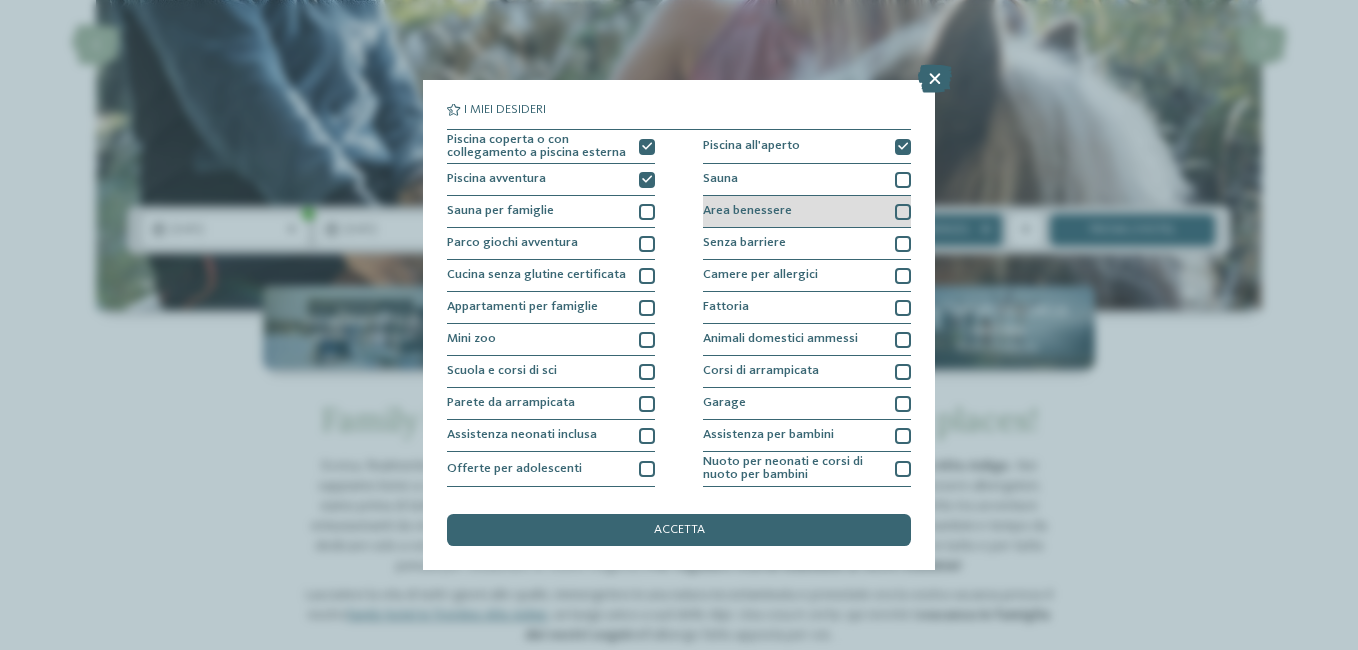 click at bounding box center [903, 212] 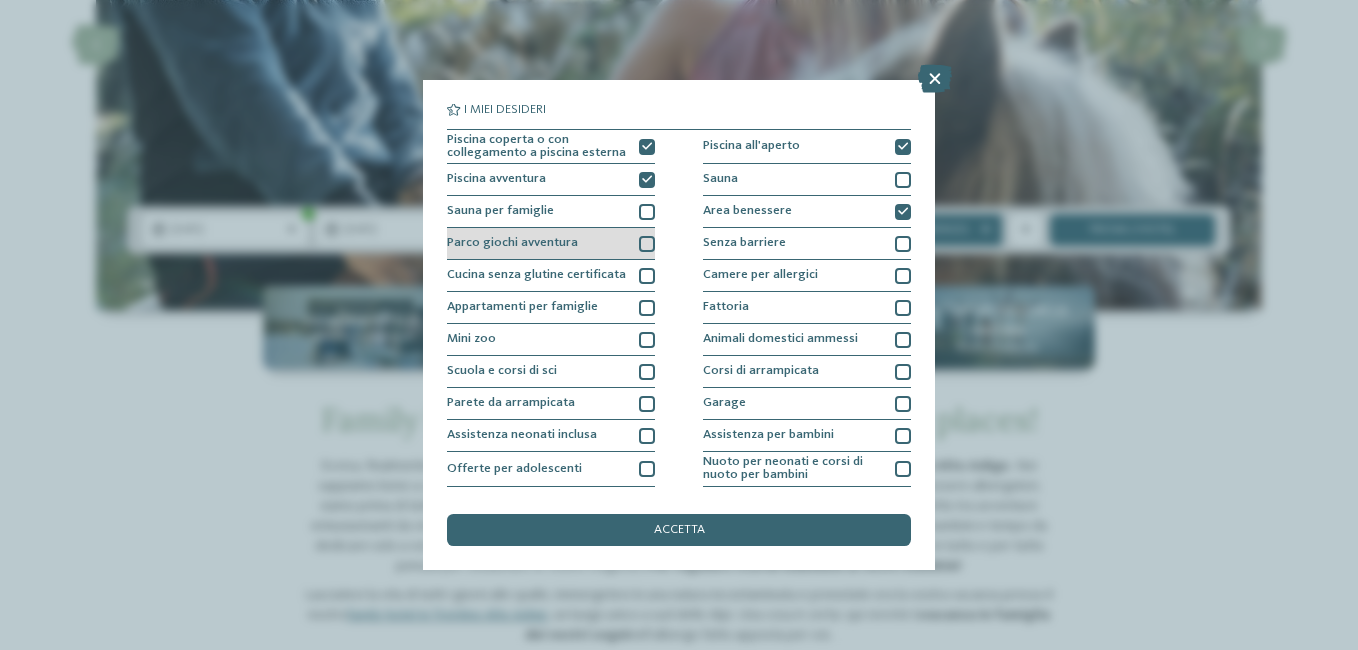 click at bounding box center [647, 244] 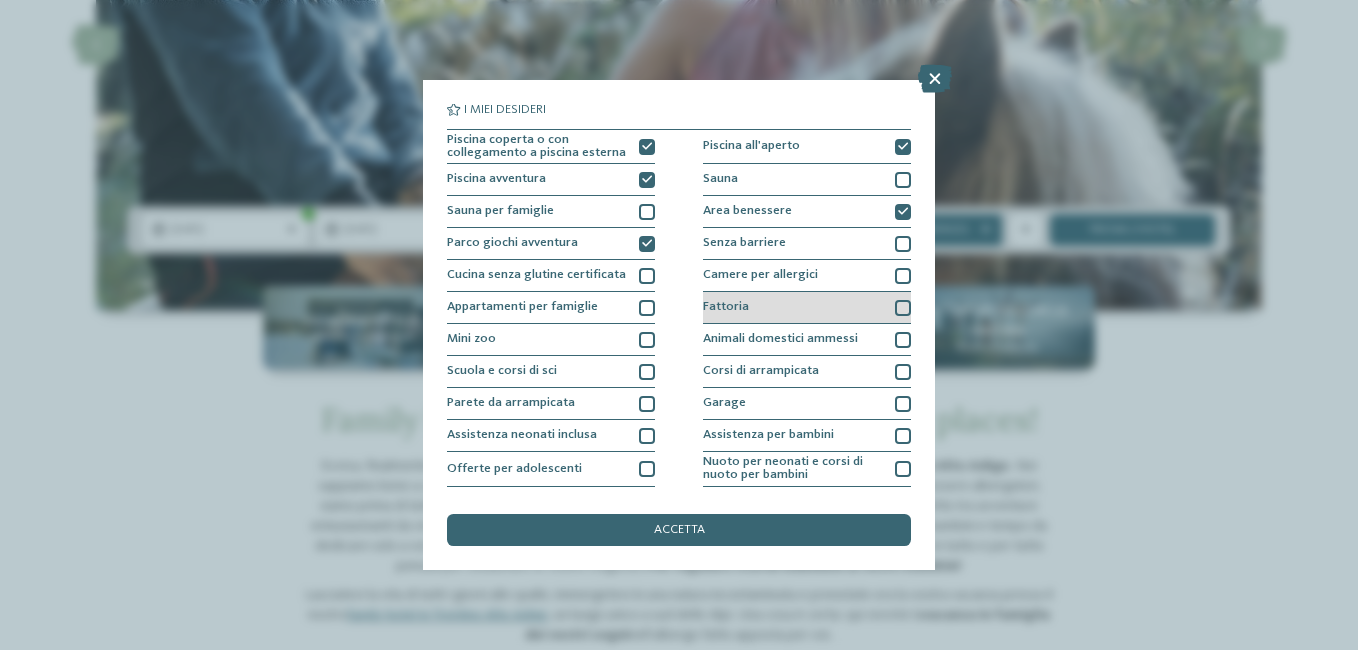 click at bounding box center (903, 308) 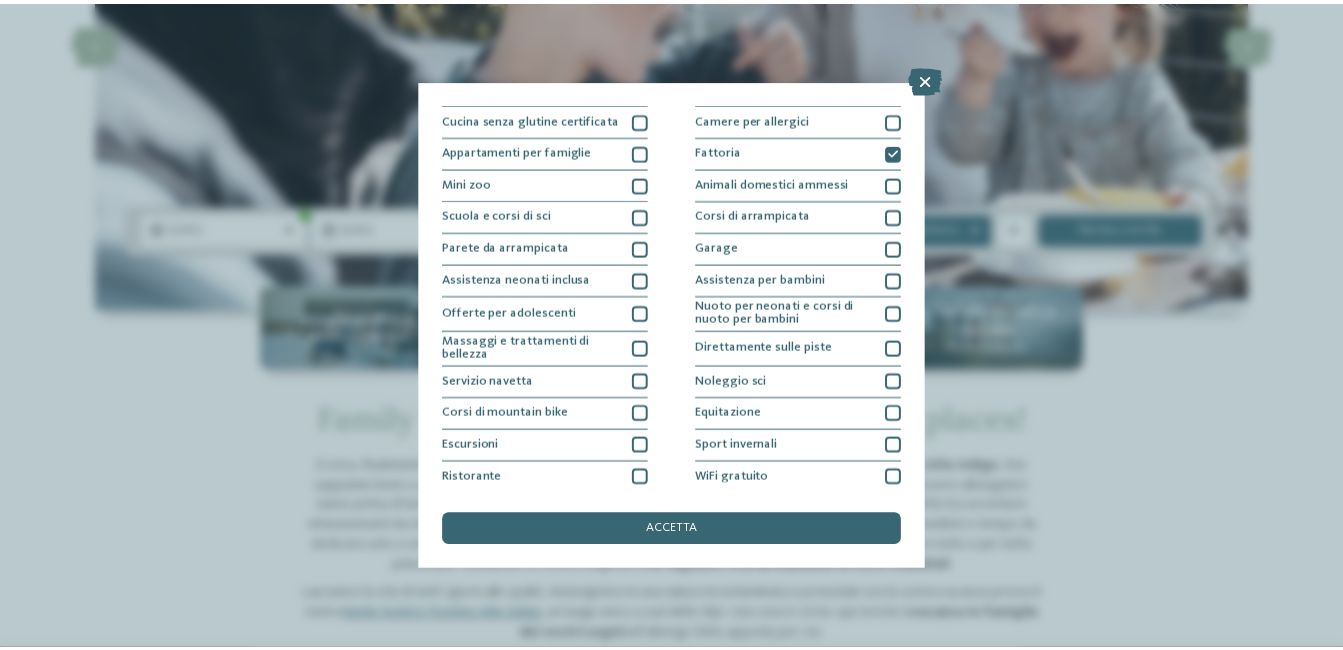 scroll, scrollTop: 192, scrollLeft: 0, axis: vertical 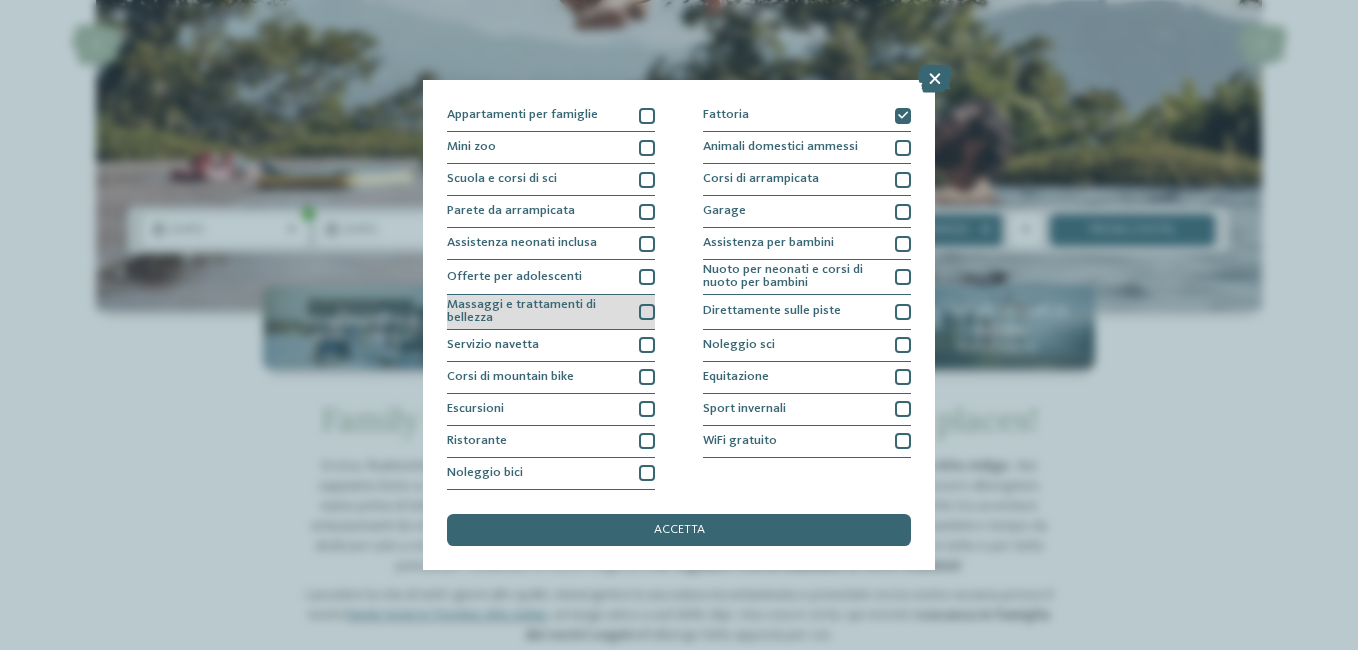 click at bounding box center (647, 312) 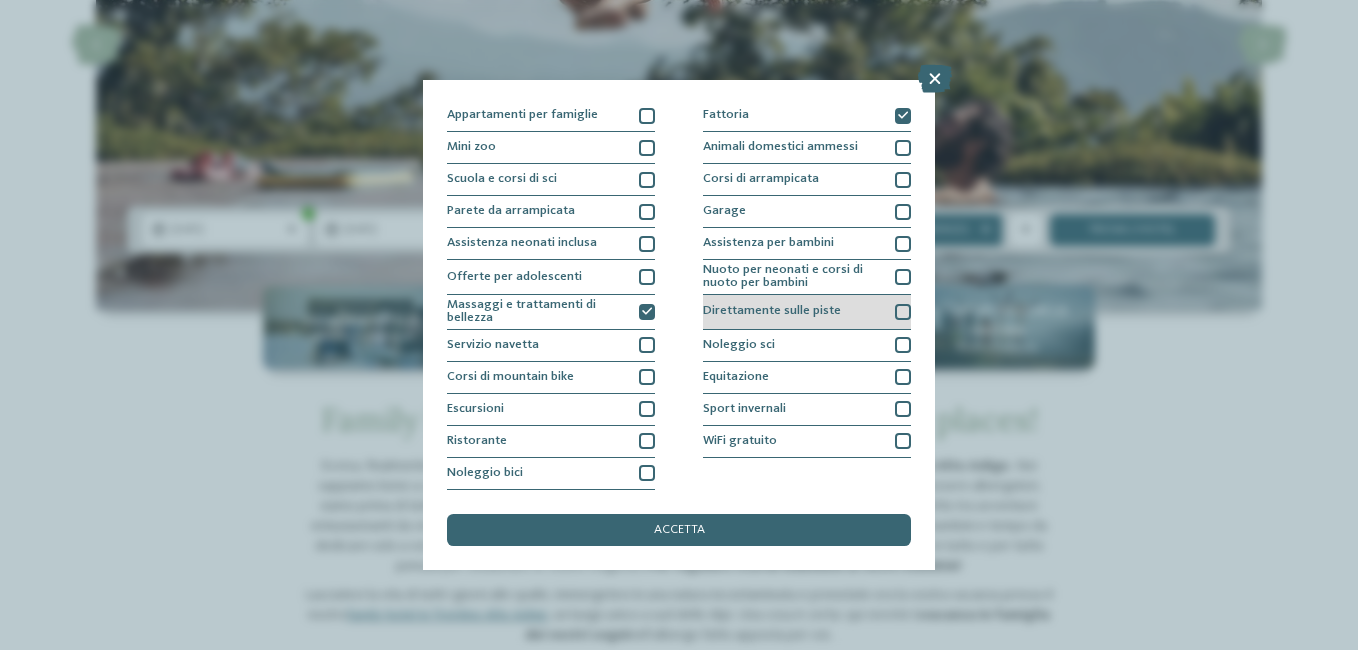 click at bounding box center (903, 312) 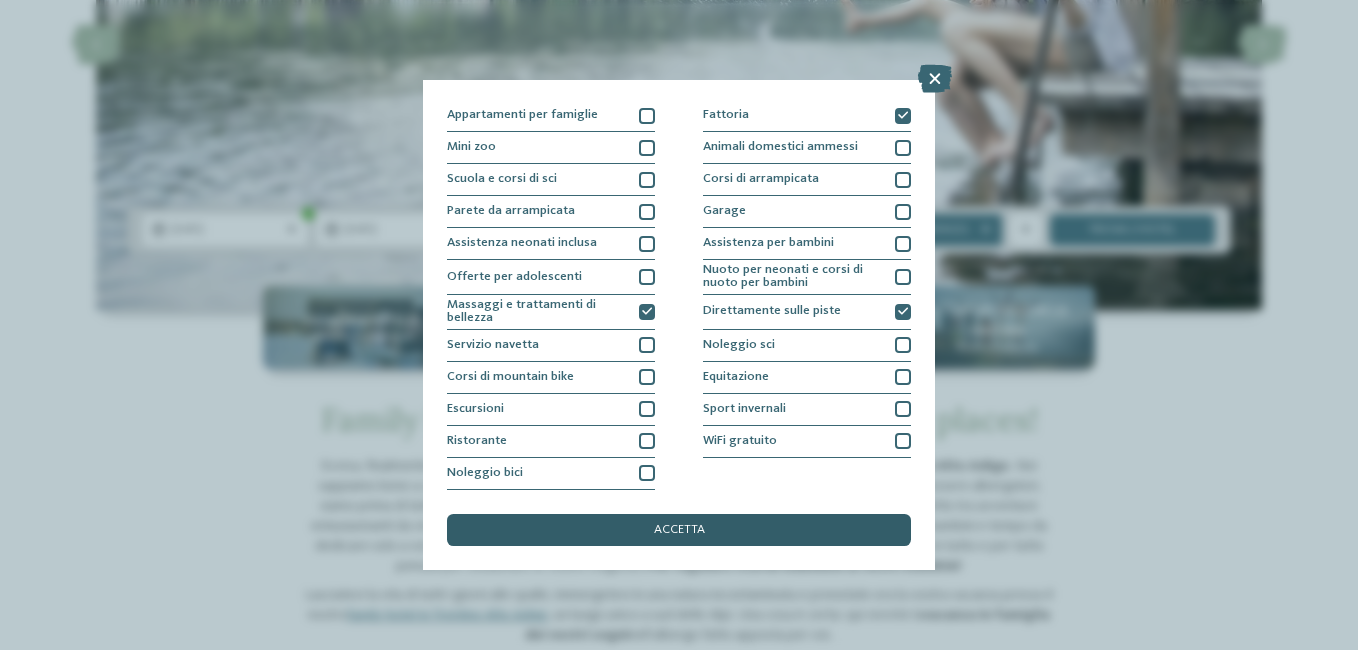 click on "accetta" at bounding box center (679, 530) 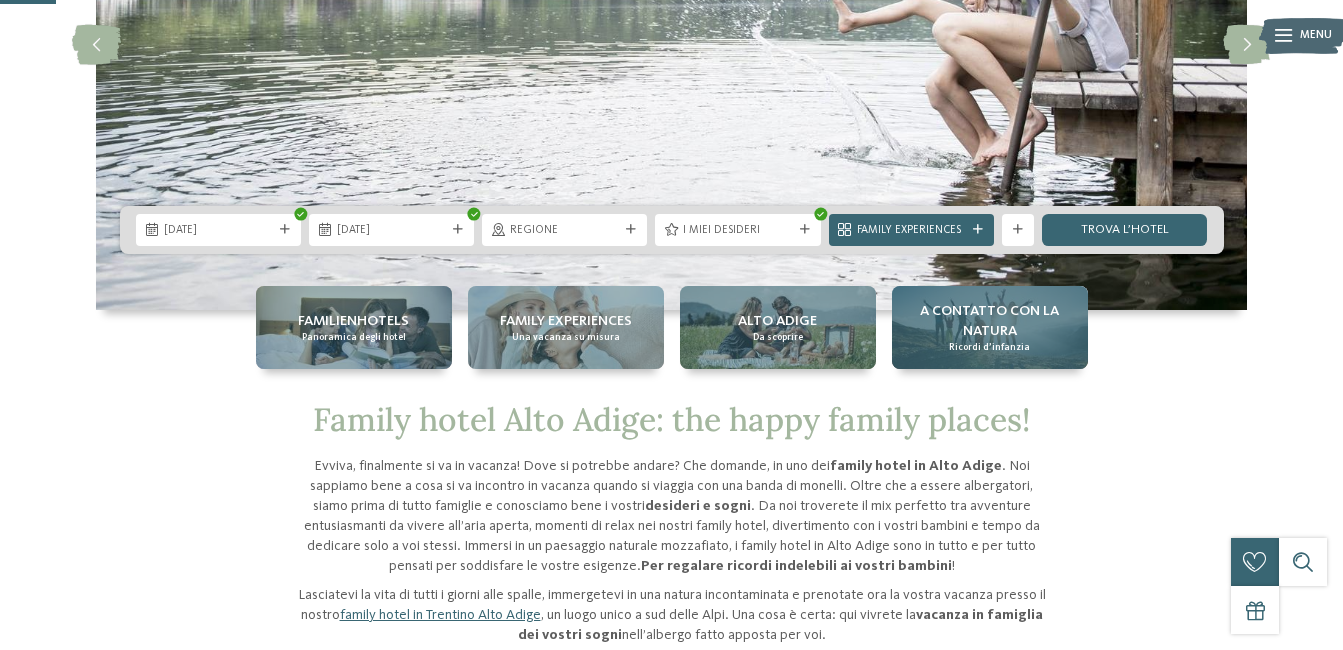 drag, startPoint x: 1115, startPoint y: 221, endPoint x: 895, endPoint y: 329, distance: 245.07957 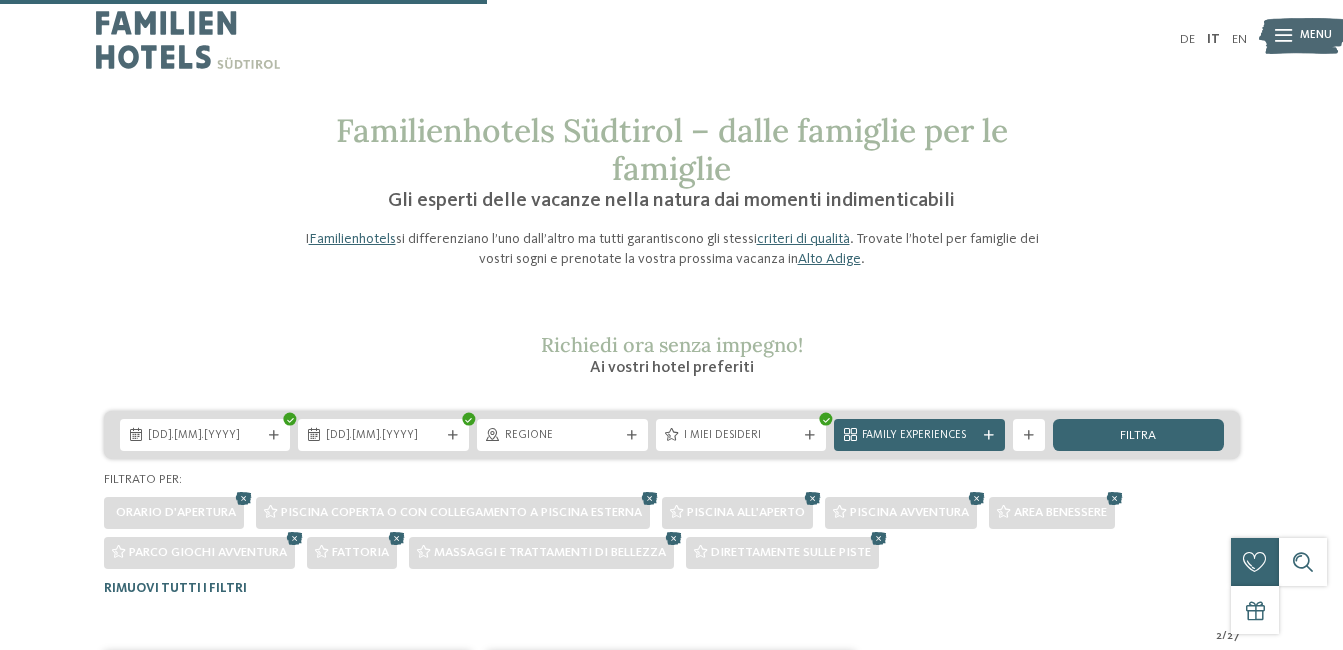 scroll, scrollTop: 534, scrollLeft: 0, axis: vertical 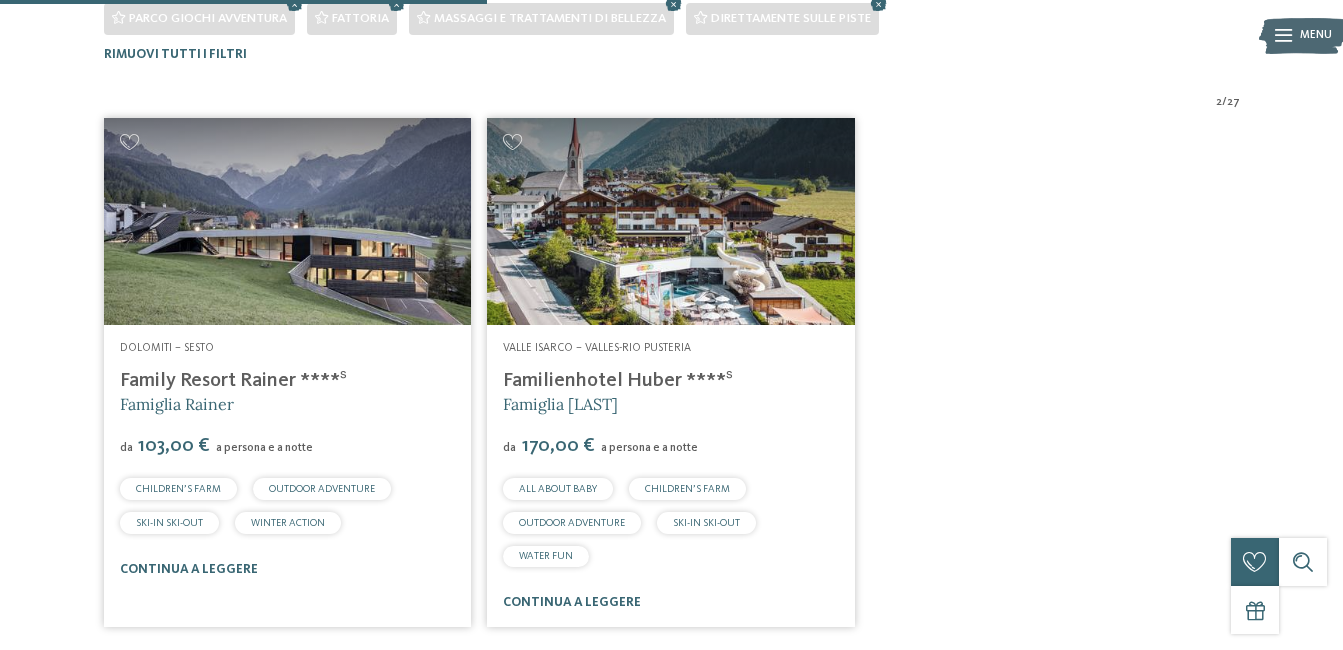 click on "Family Resort Rainer ****ˢ" at bounding box center [233, 381] 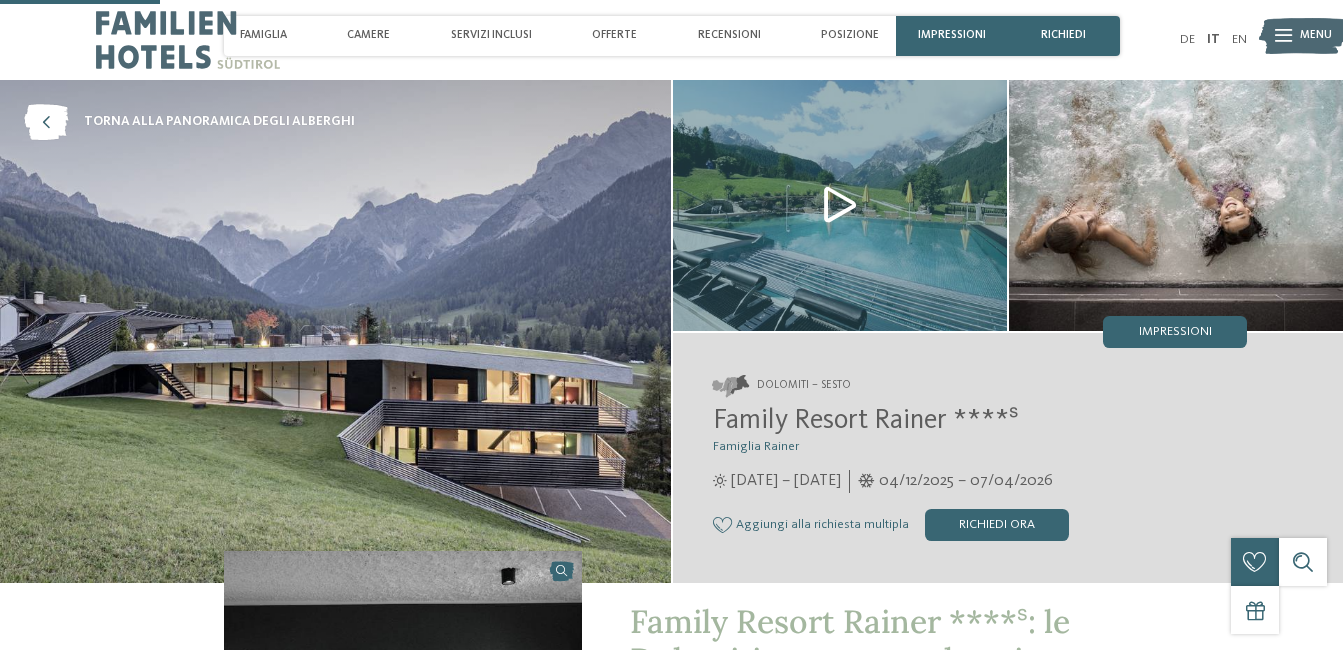 click on "www.familyresort-rainer.com" at bounding box center [327, 890] 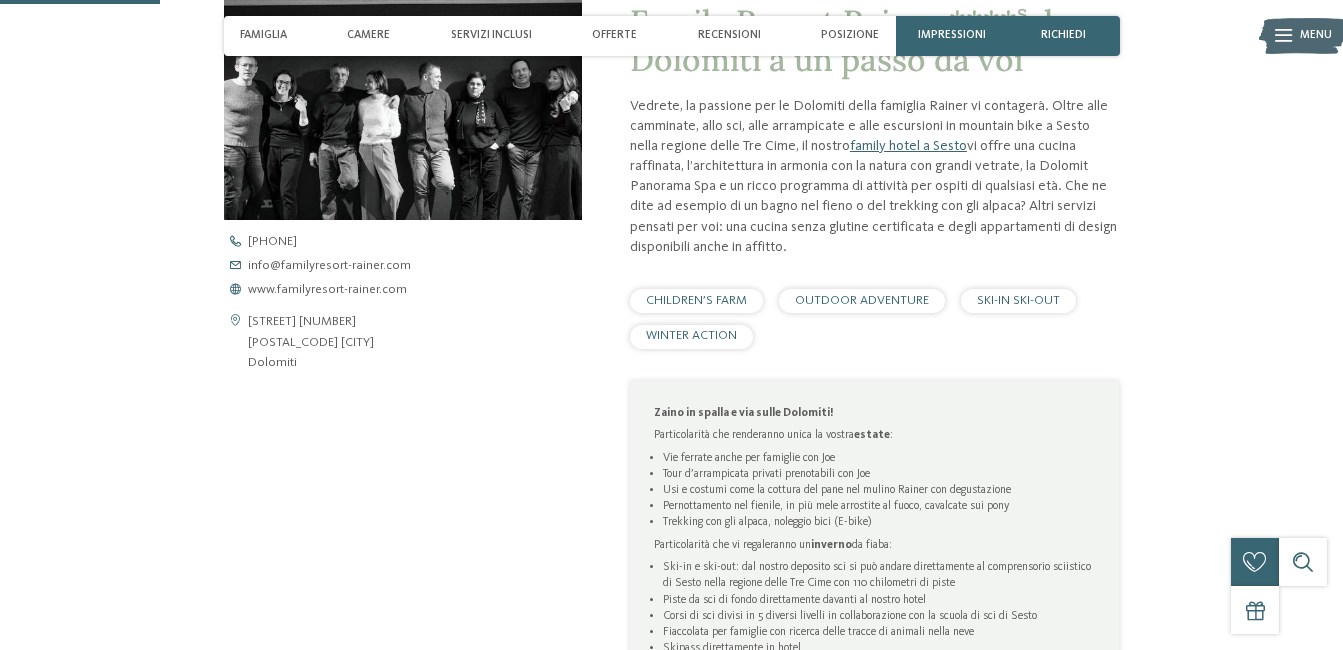 scroll, scrollTop: 600, scrollLeft: 0, axis: vertical 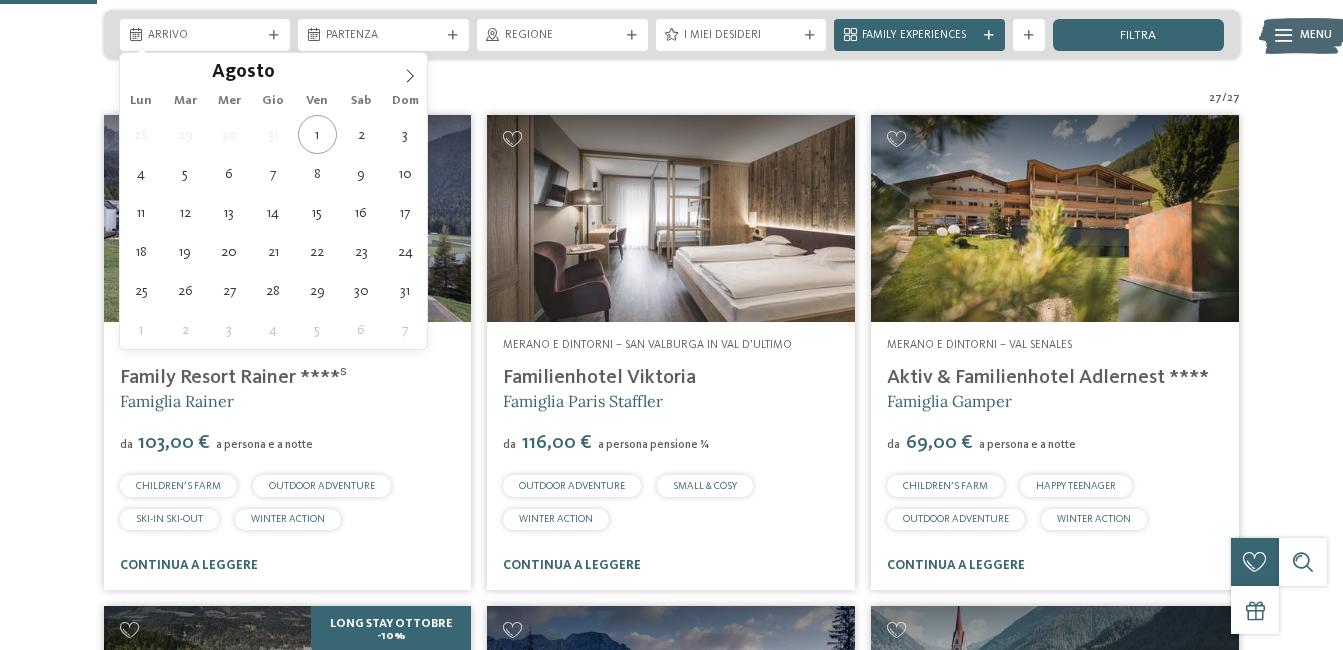 click on "Arrivo" at bounding box center (205, 35) 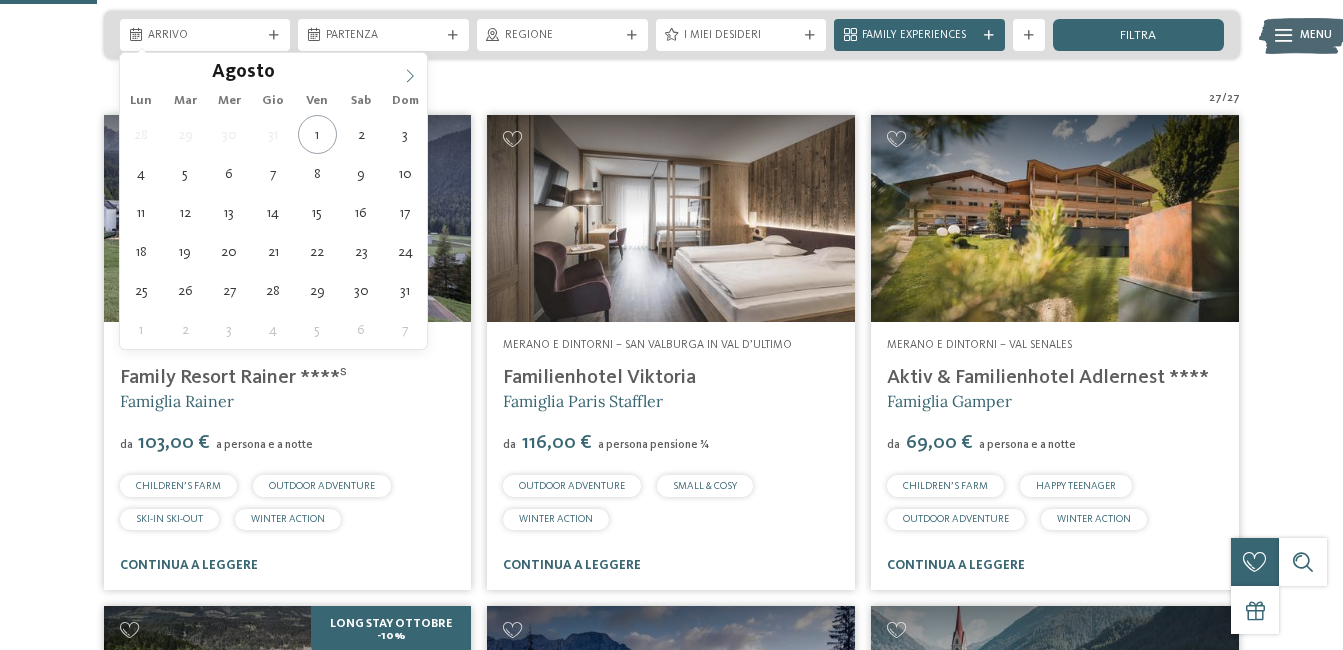 click at bounding box center [410, 70] 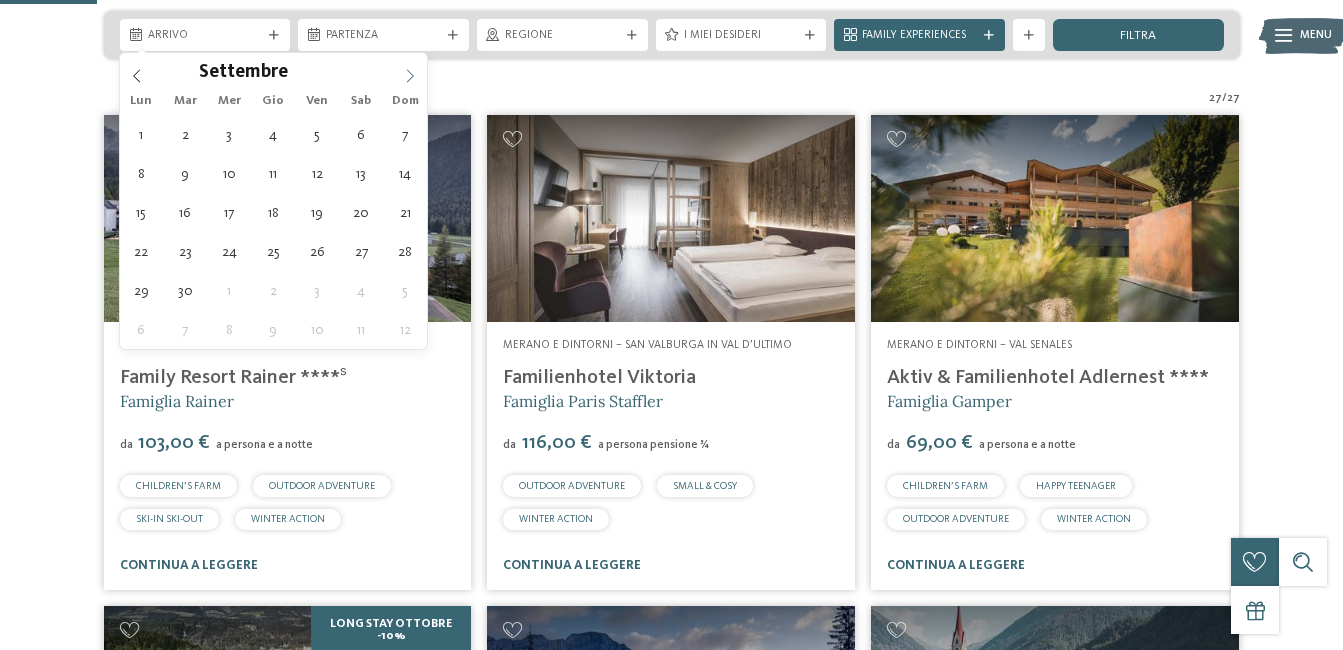 click at bounding box center [410, 70] 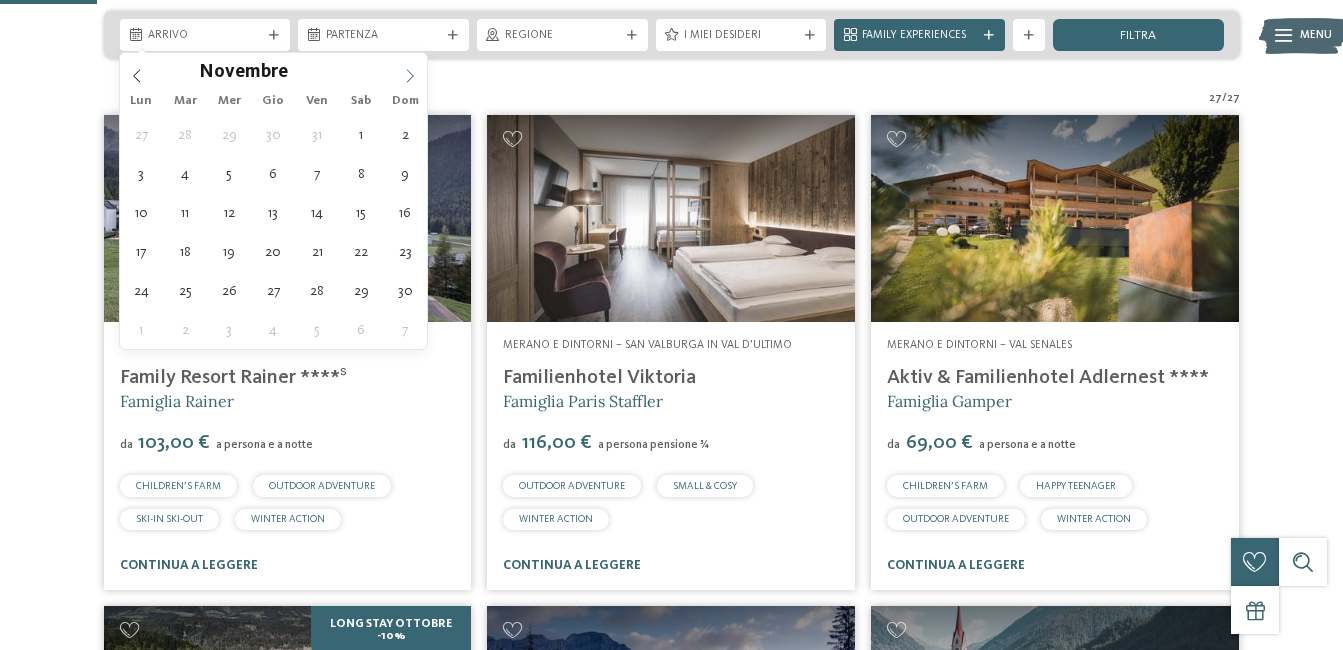 click at bounding box center (410, 70) 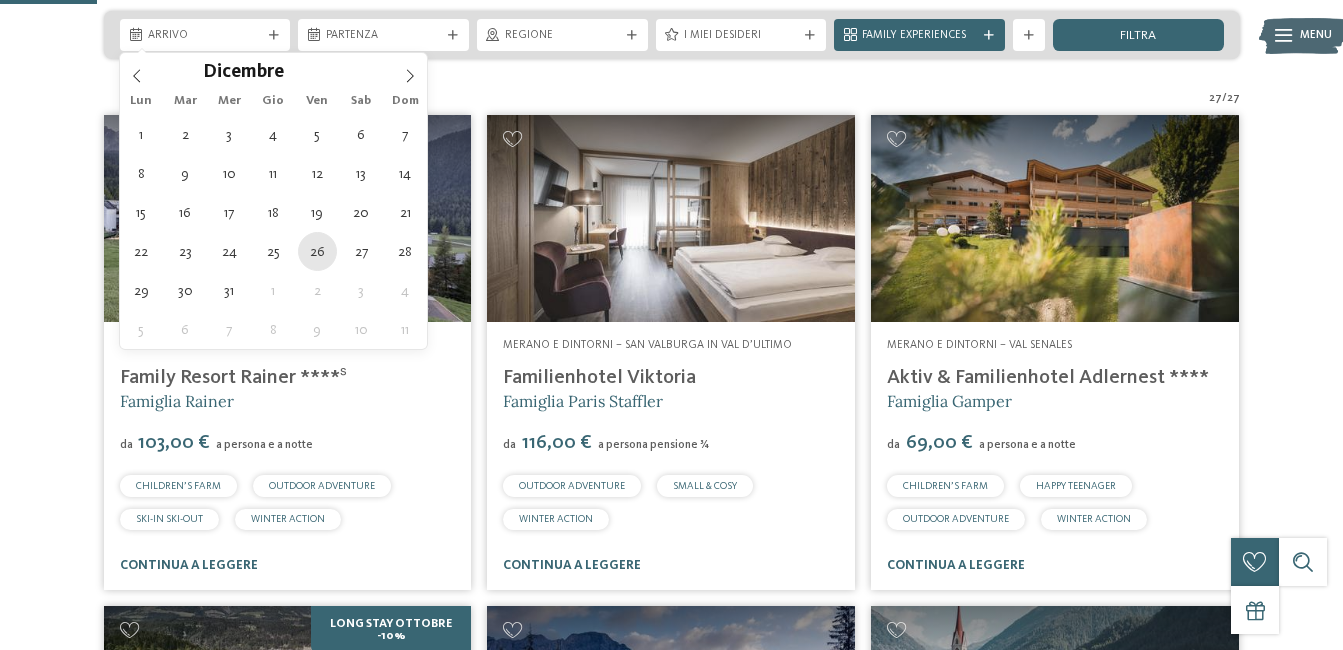 type on "26.12.2025" 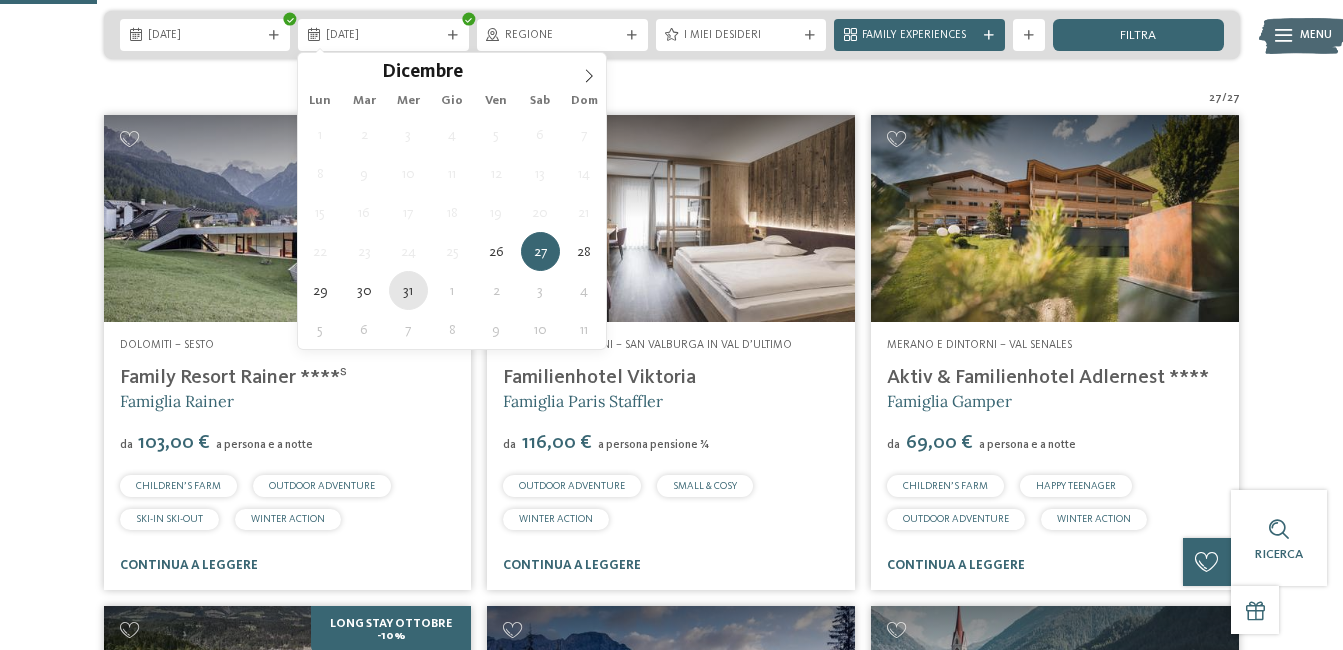 type on "31.12.2025" 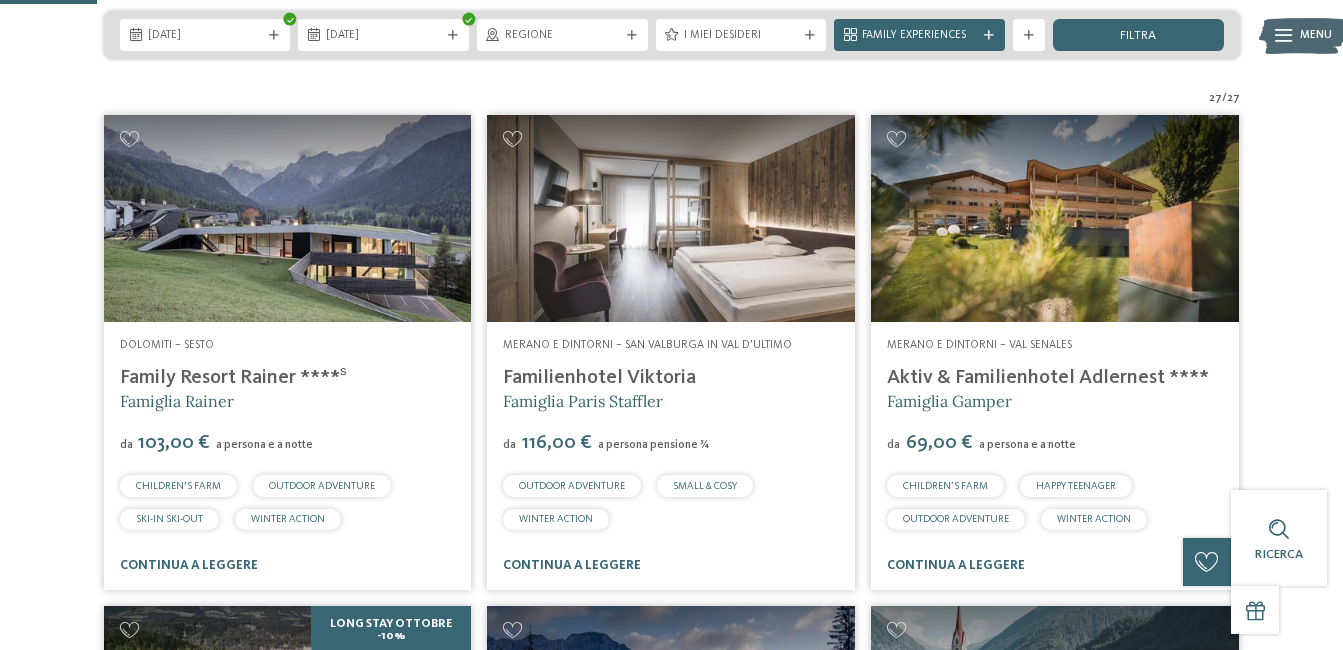 click on "filtra" at bounding box center [1138, 35] 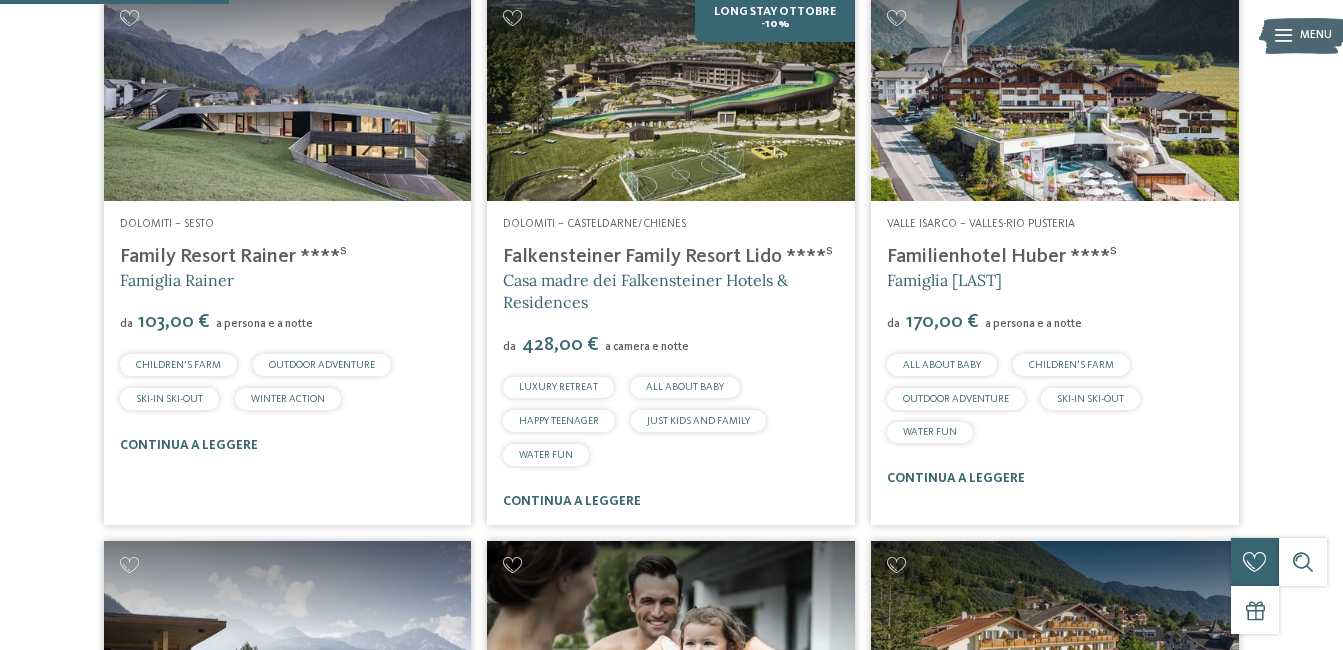 scroll, scrollTop: 594, scrollLeft: 0, axis: vertical 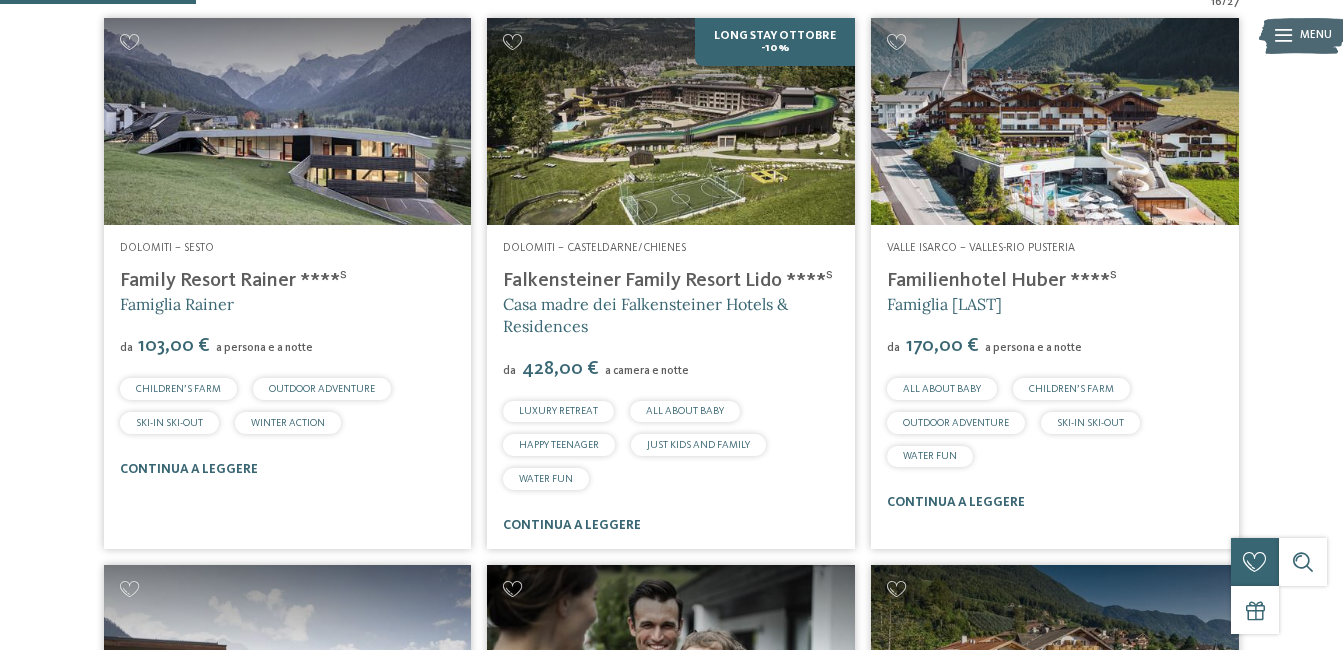 click at bounding box center [671, 121] 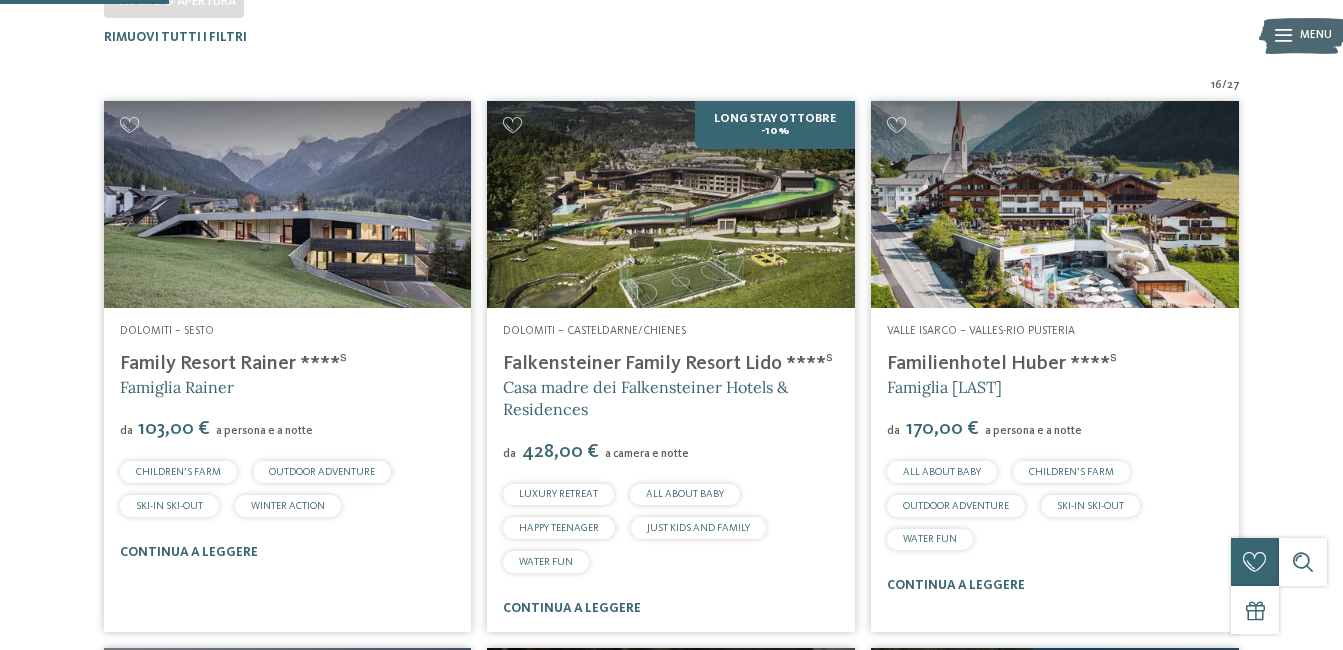 scroll, scrollTop: 494, scrollLeft: 0, axis: vertical 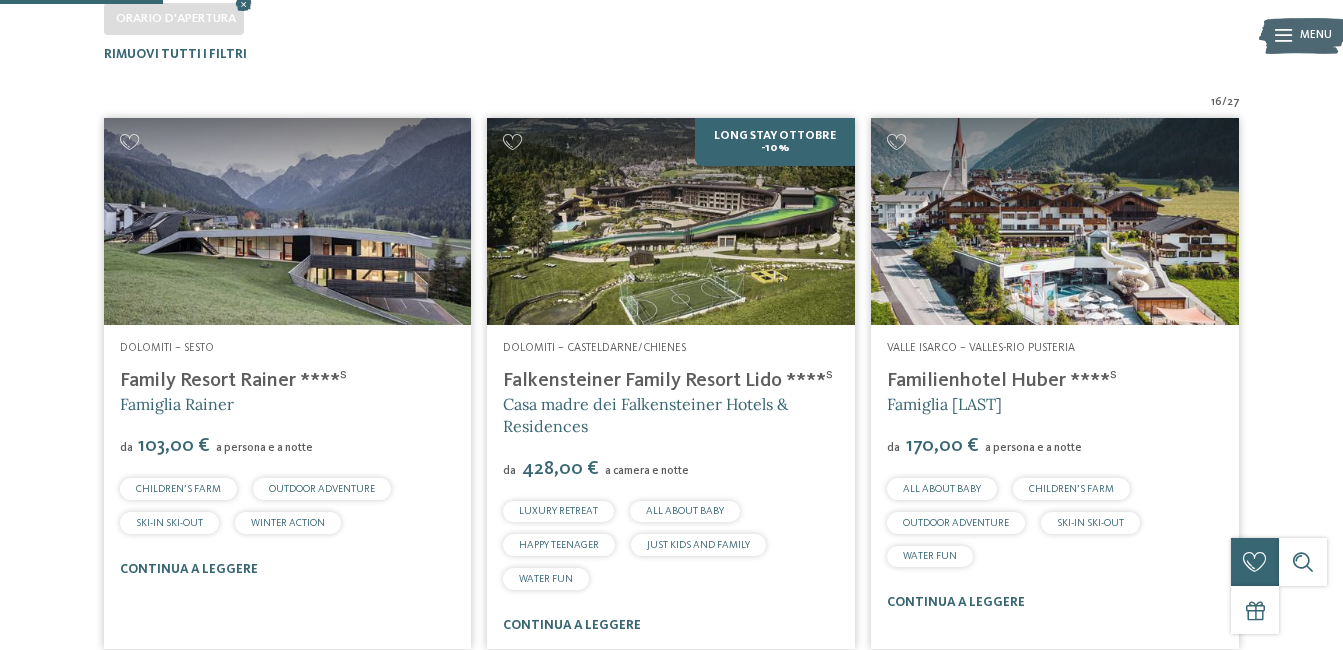 click at bounding box center [671, 221] 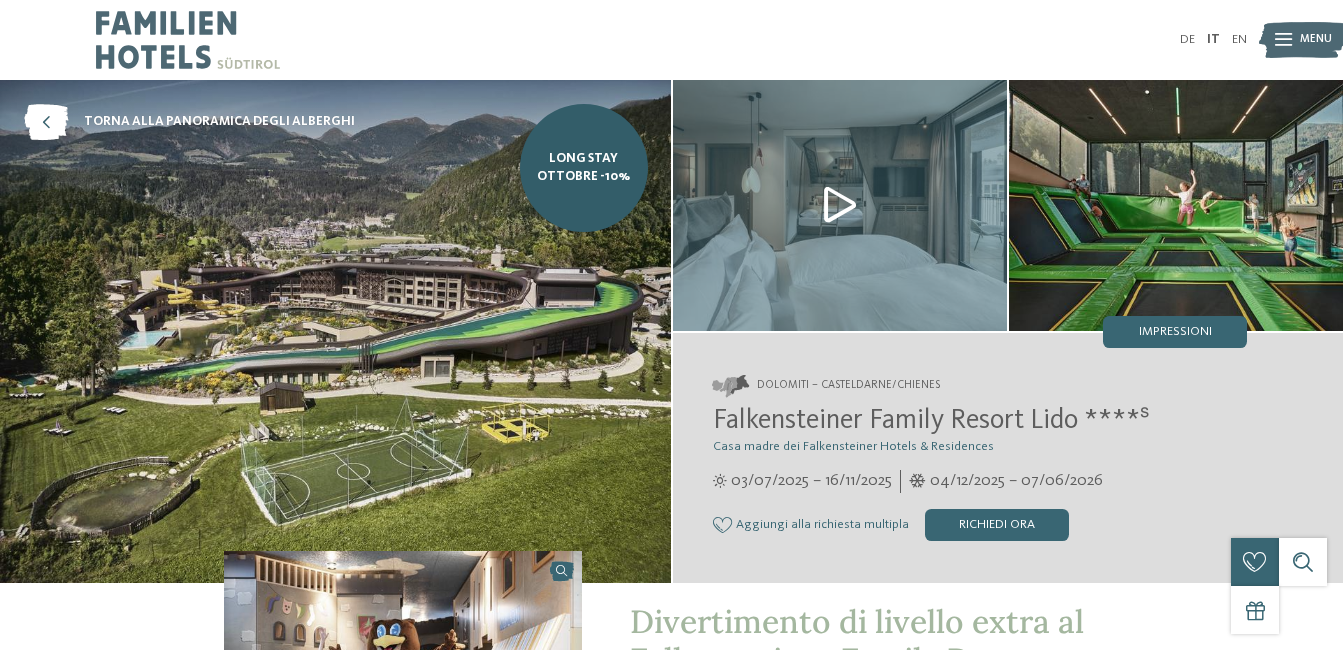 scroll, scrollTop: 0, scrollLeft: 0, axis: both 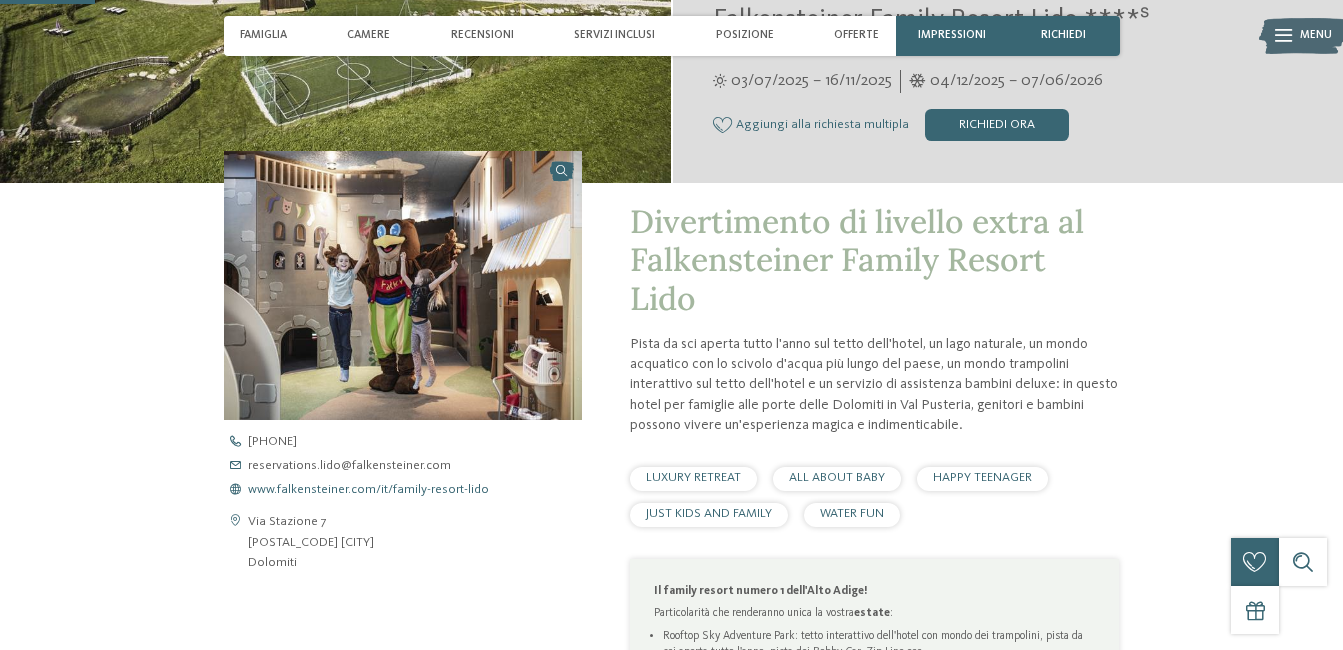 click on "www.falkensteiner.com/it/family-resort-lido" at bounding box center (368, 490) 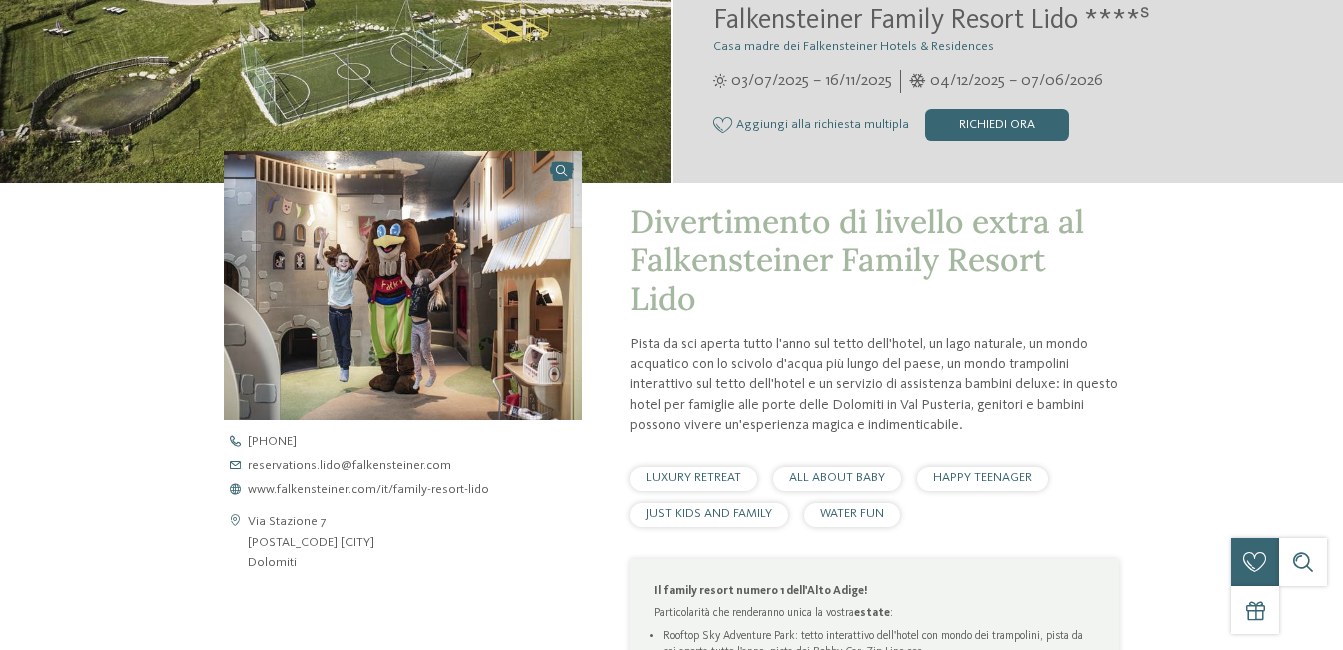 scroll, scrollTop: 0, scrollLeft: 0, axis: both 